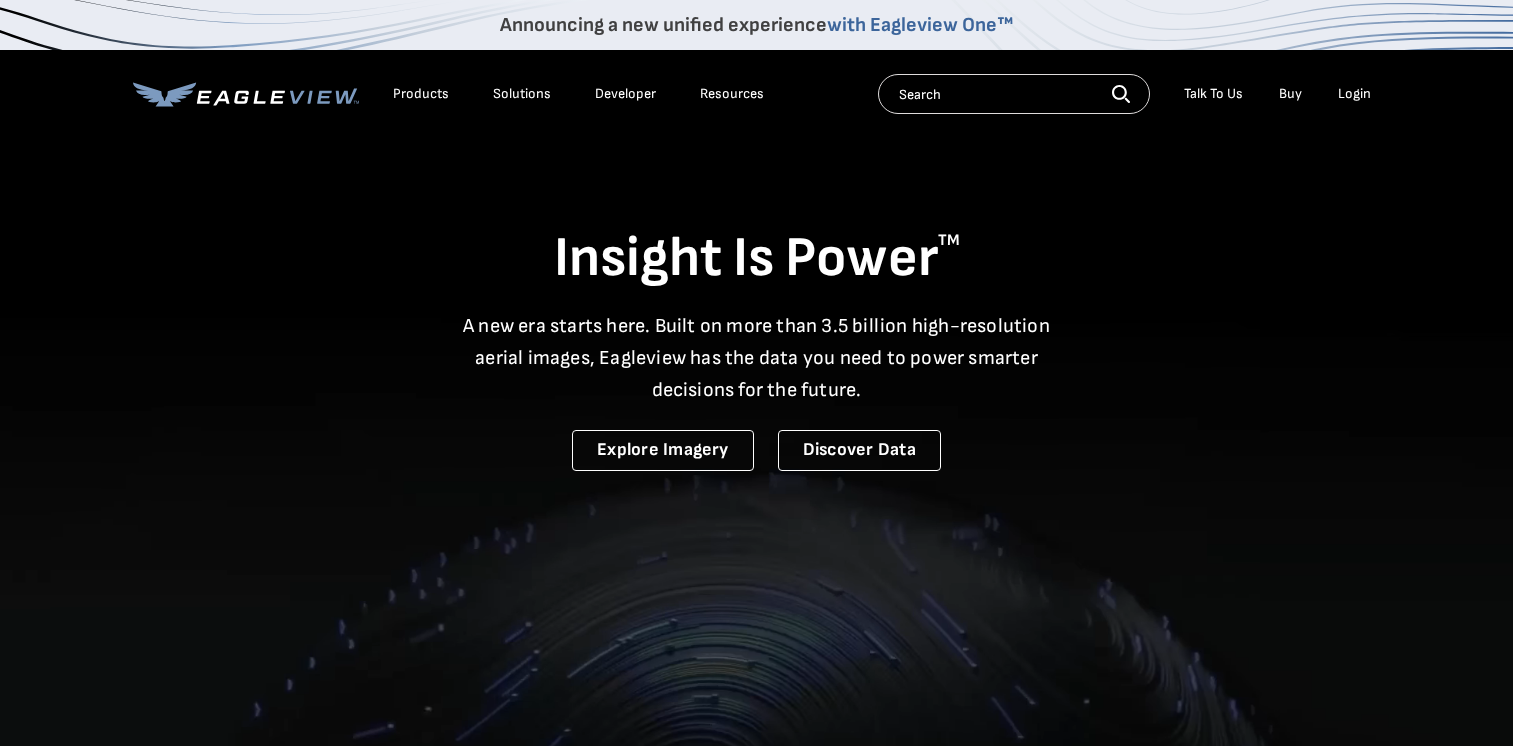 scroll, scrollTop: 0, scrollLeft: 0, axis: both 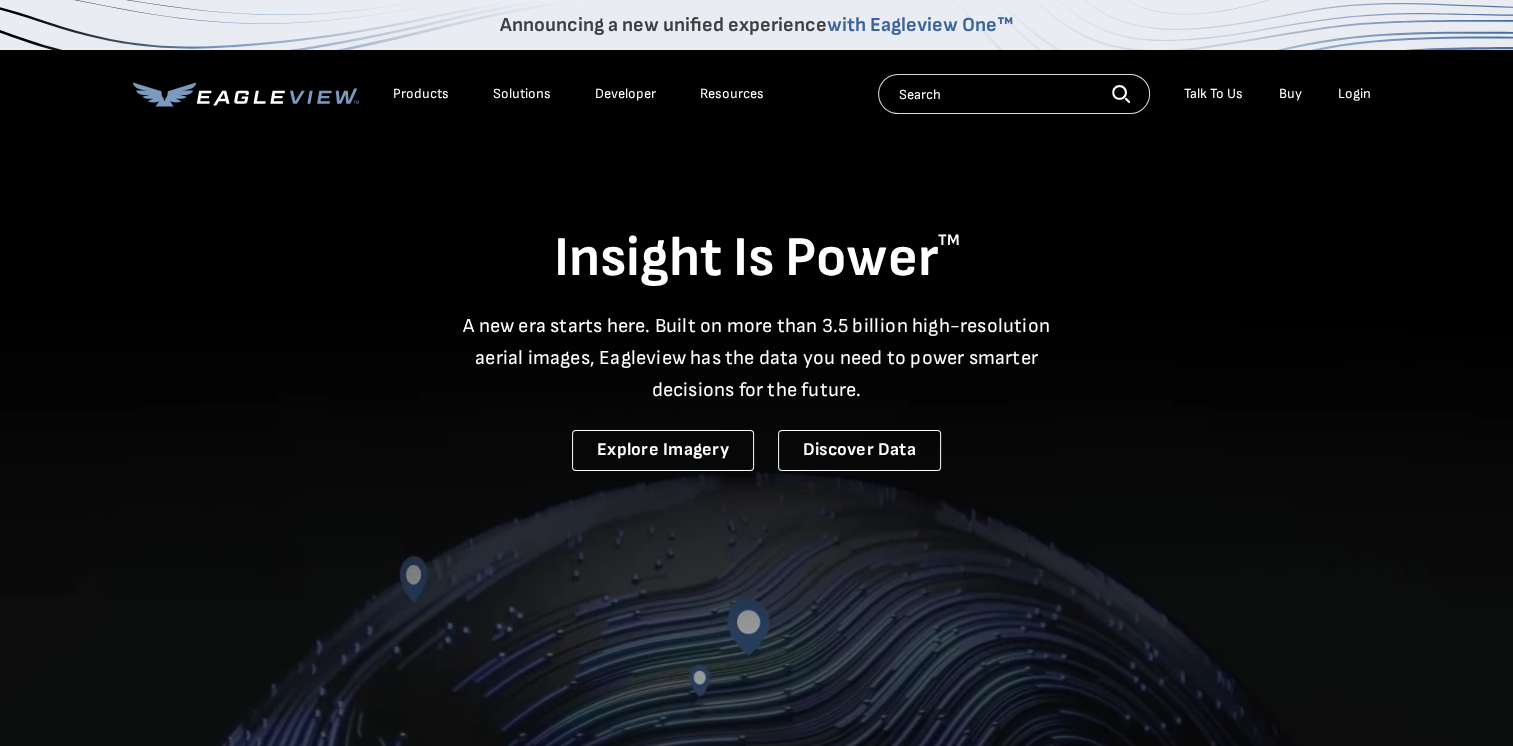 click on "Login" at bounding box center (1354, 94) 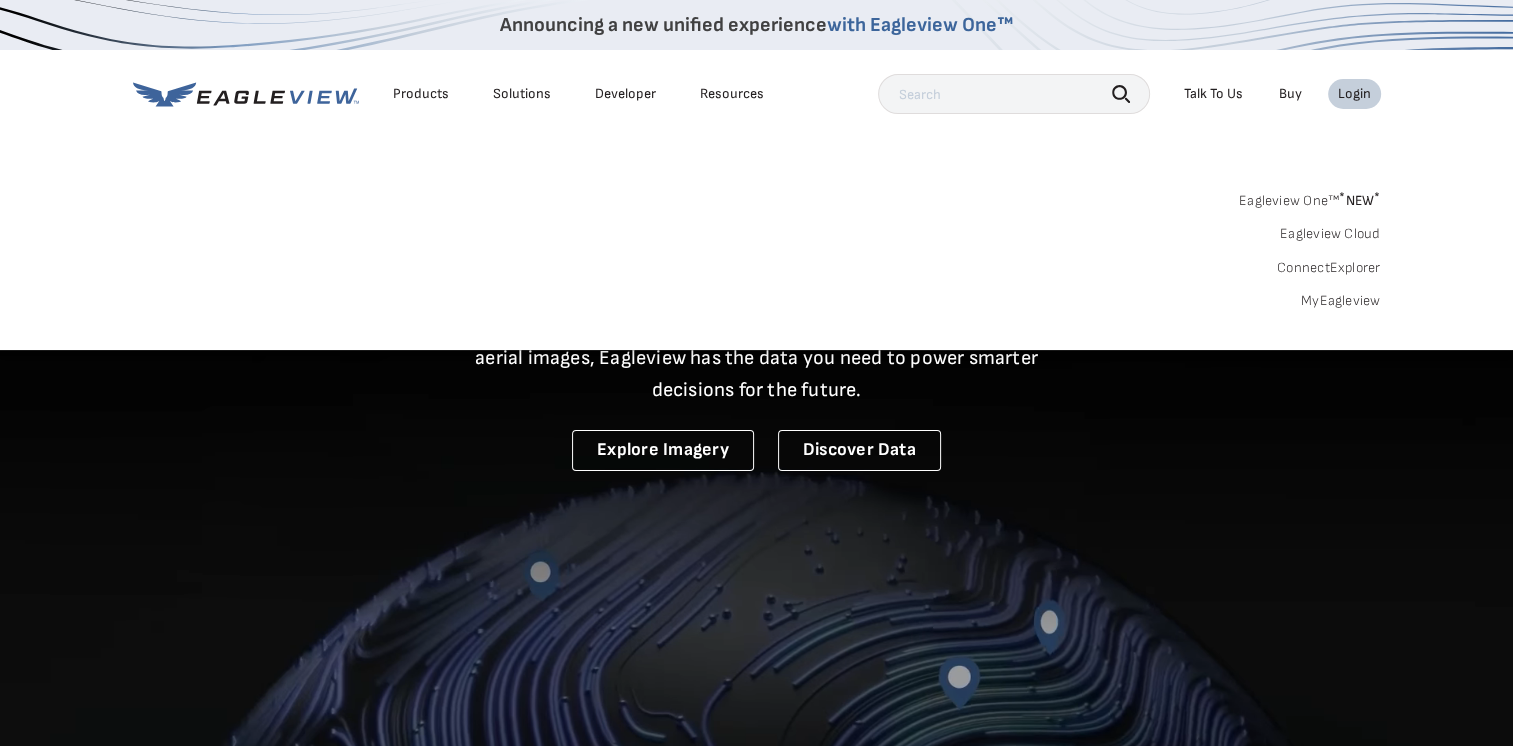 click on "Login" at bounding box center [1354, 94] 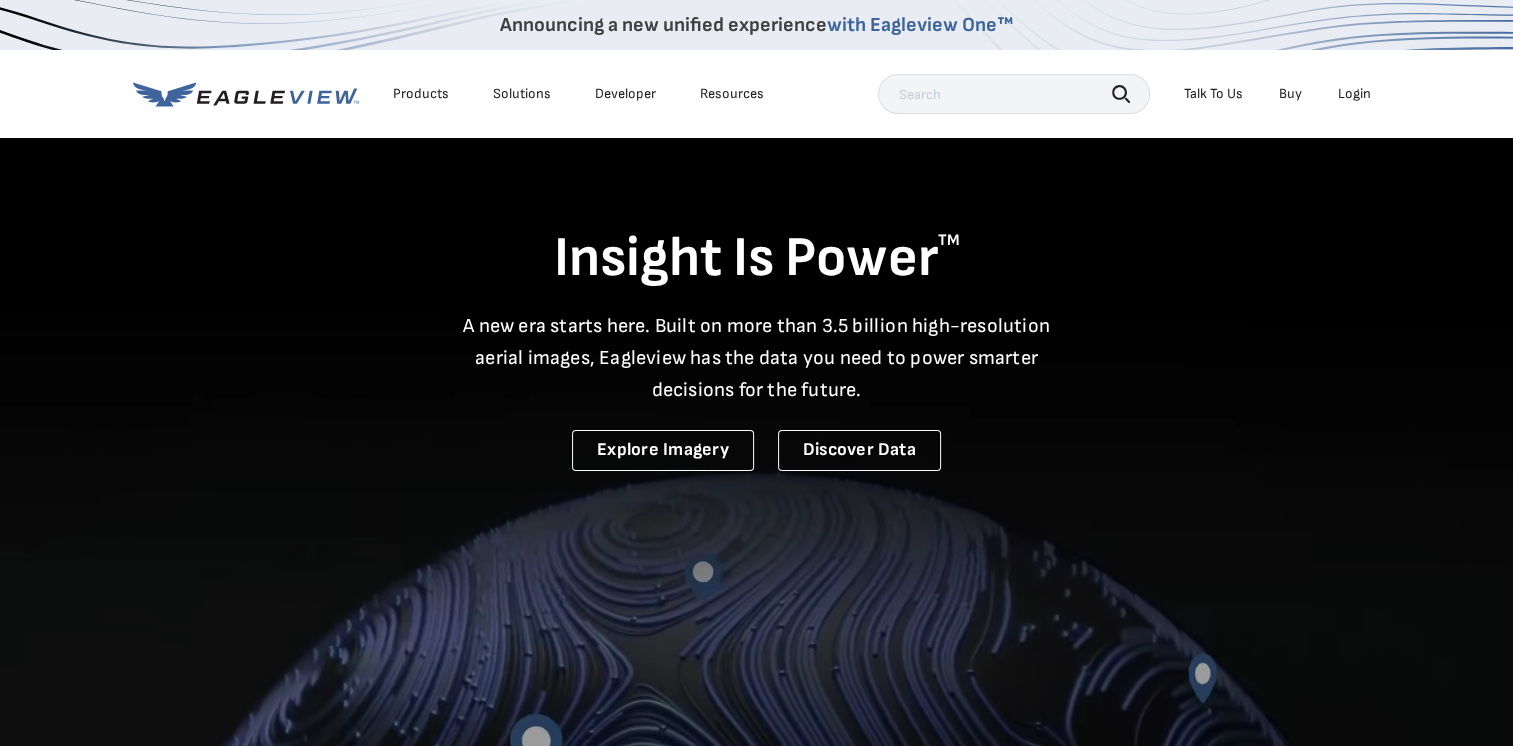 click on "Login" at bounding box center [1354, 94] 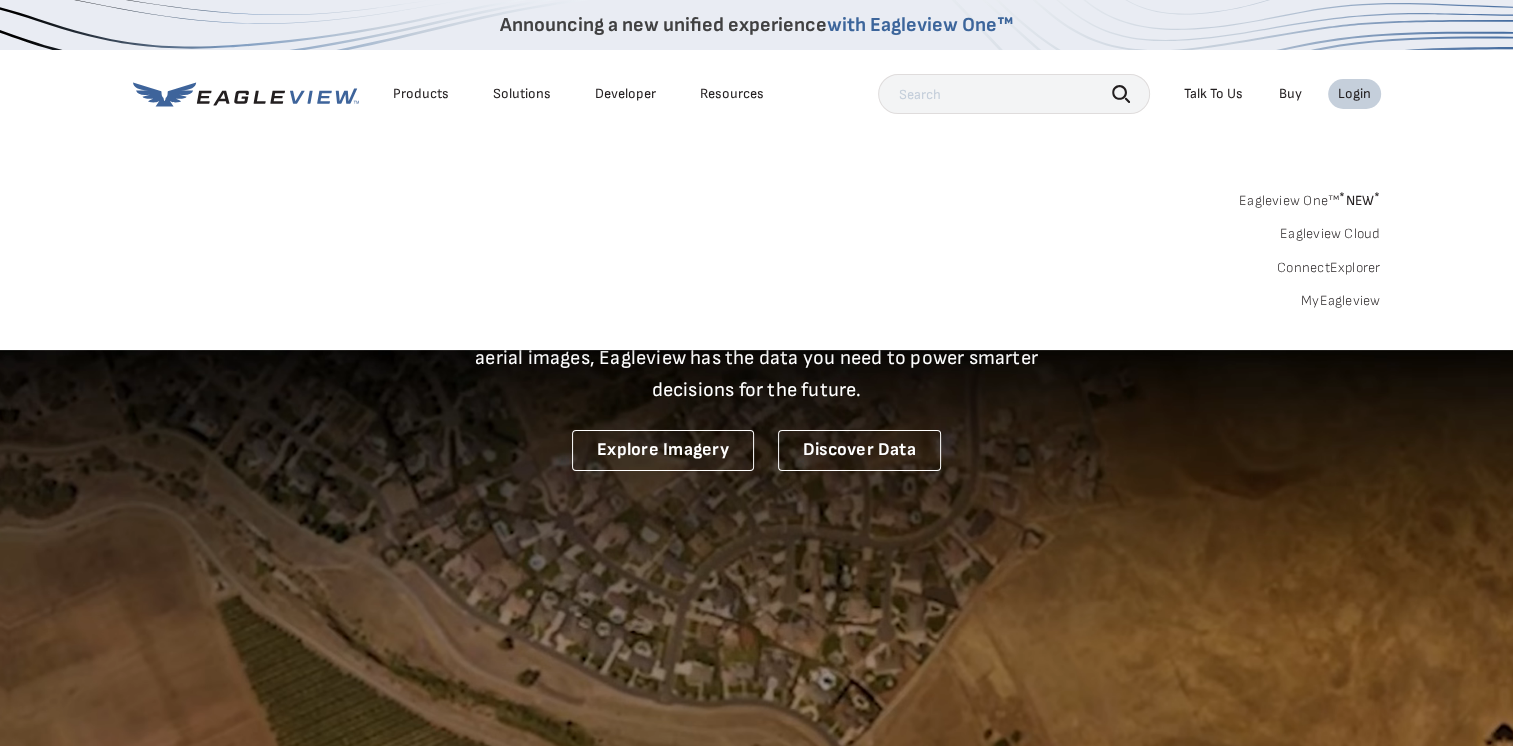 click on "Eagleview One™  * NEW *
Eagleview Cloud
ConnectExplorer
MyEagleview" at bounding box center (757, 248) 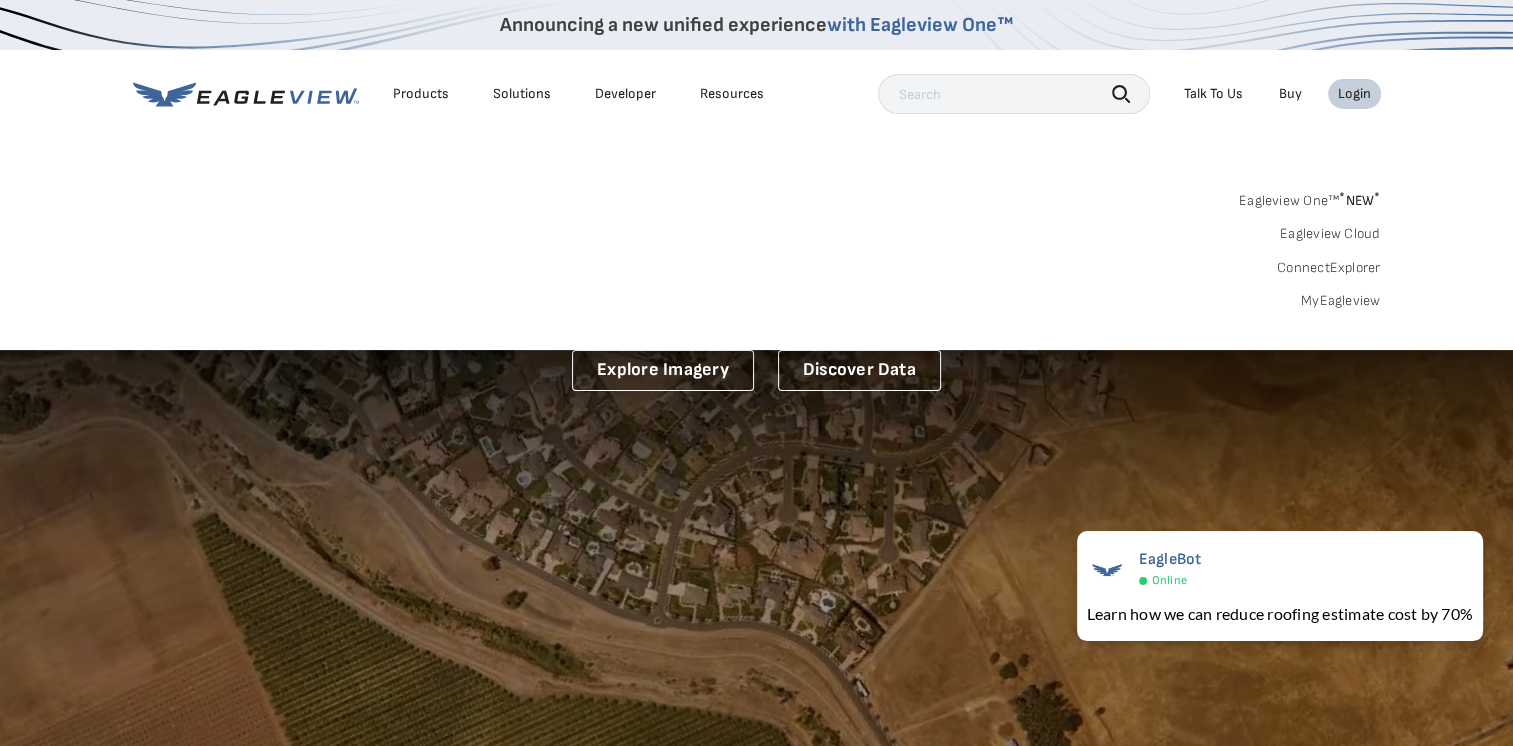 scroll, scrollTop: 0, scrollLeft: 0, axis: both 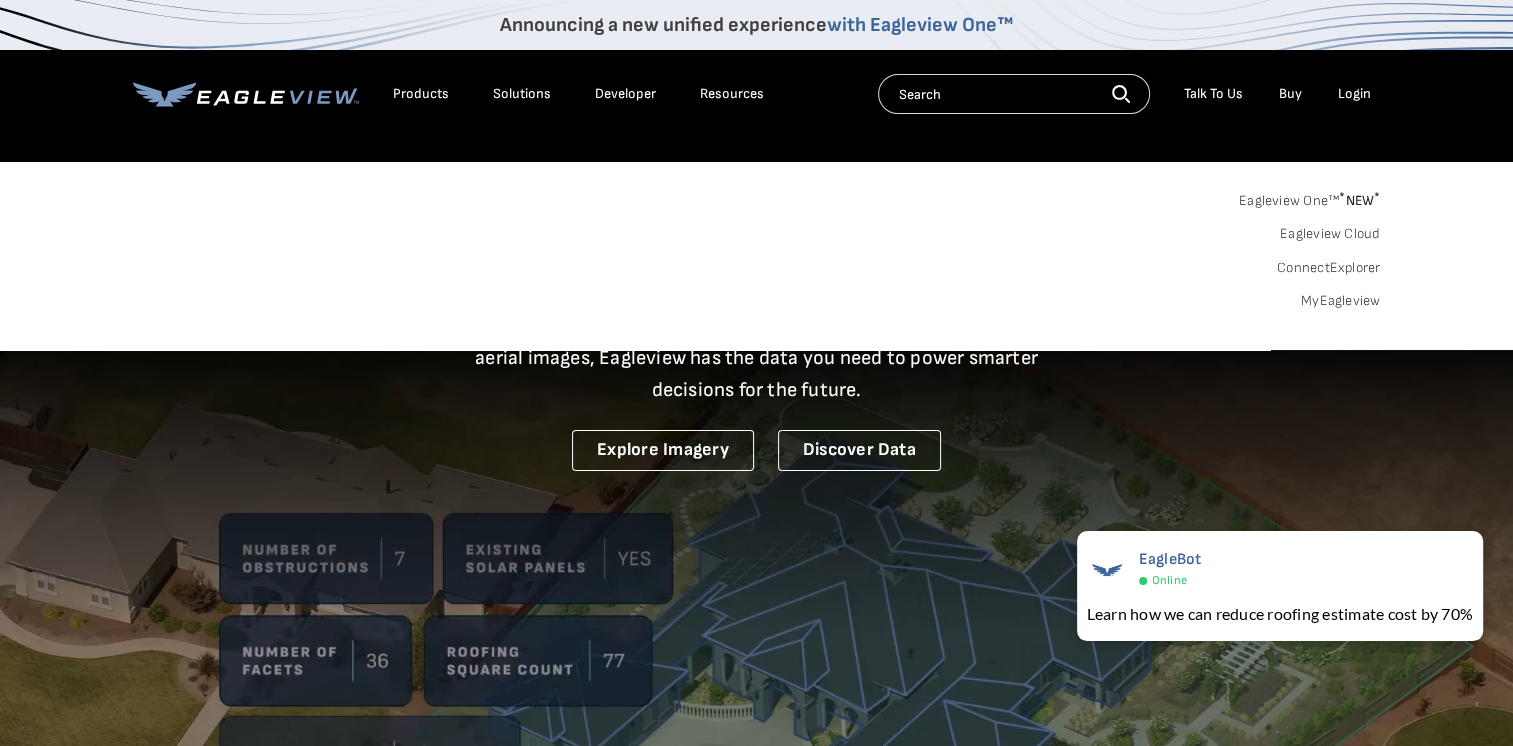 click on "with Eagleview One™" at bounding box center [920, 25] 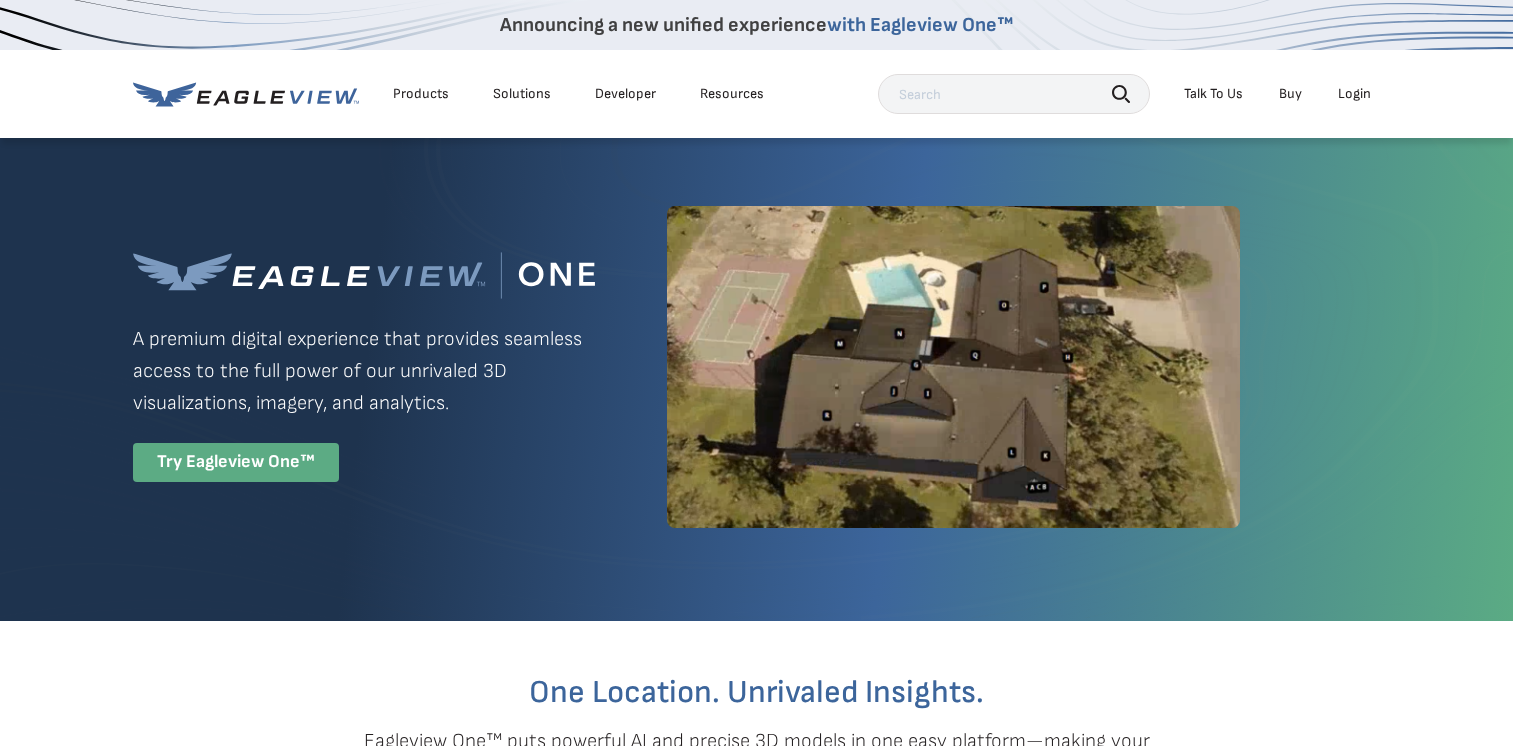 scroll, scrollTop: 0, scrollLeft: 0, axis: both 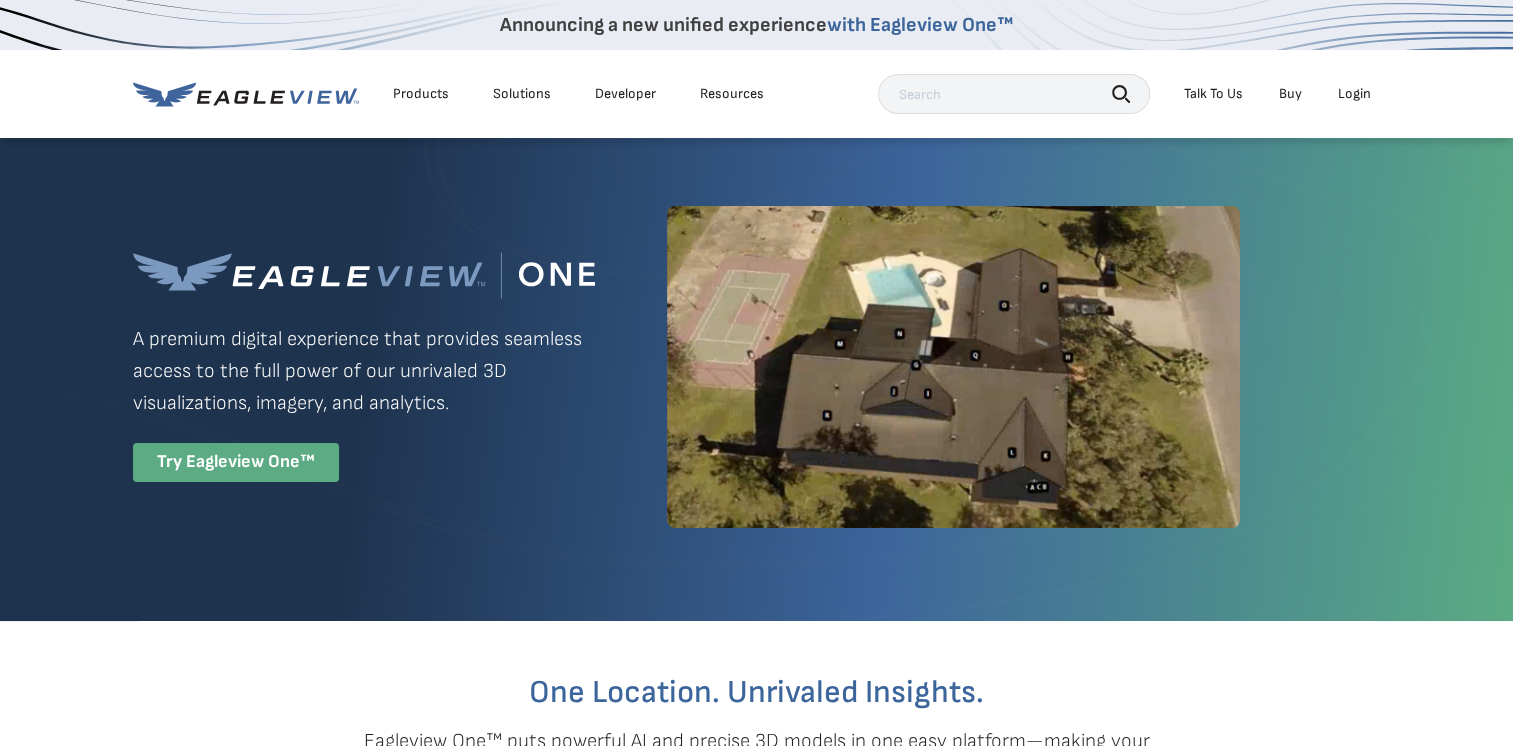 click on "Login" at bounding box center (1354, 94) 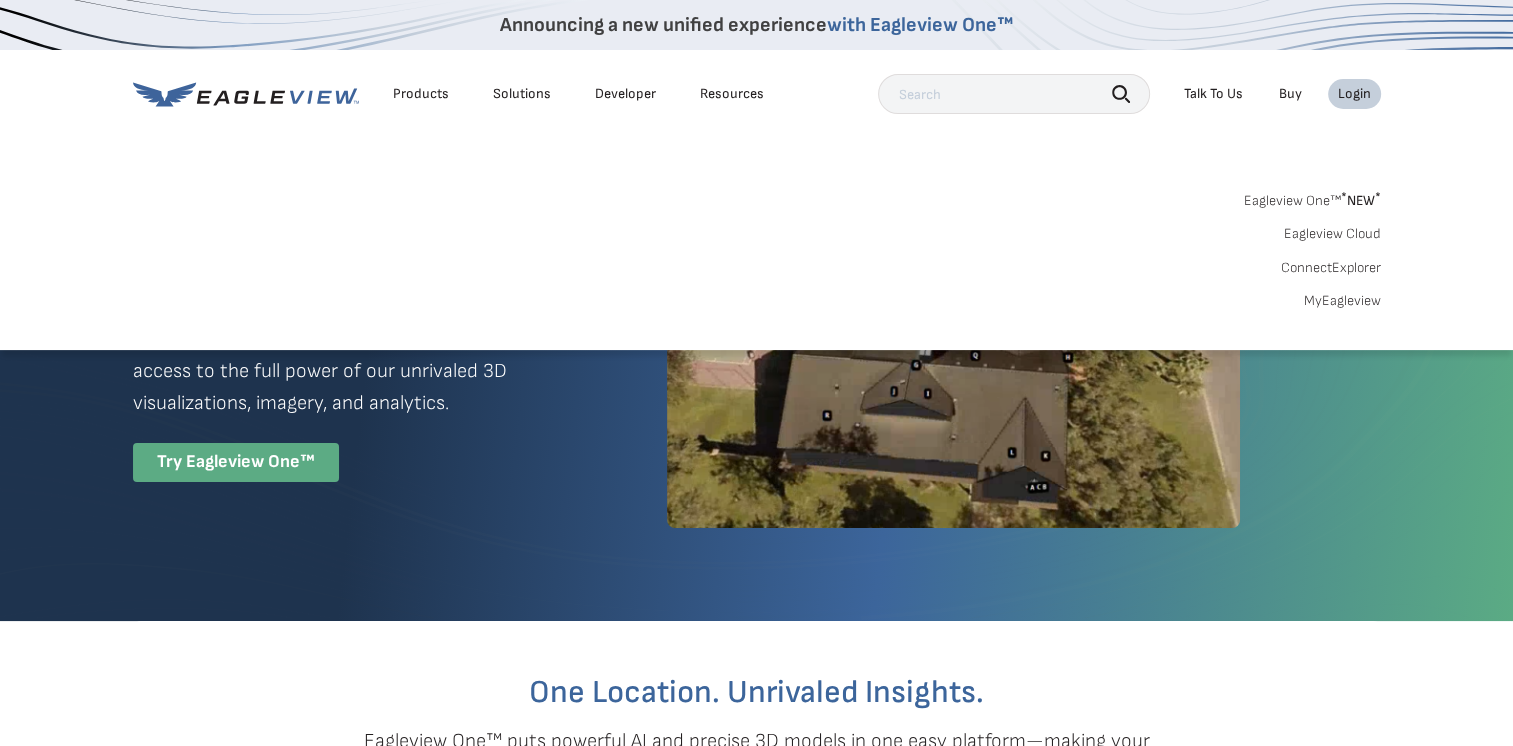 click on "MyEagleview" at bounding box center [1342, 301] 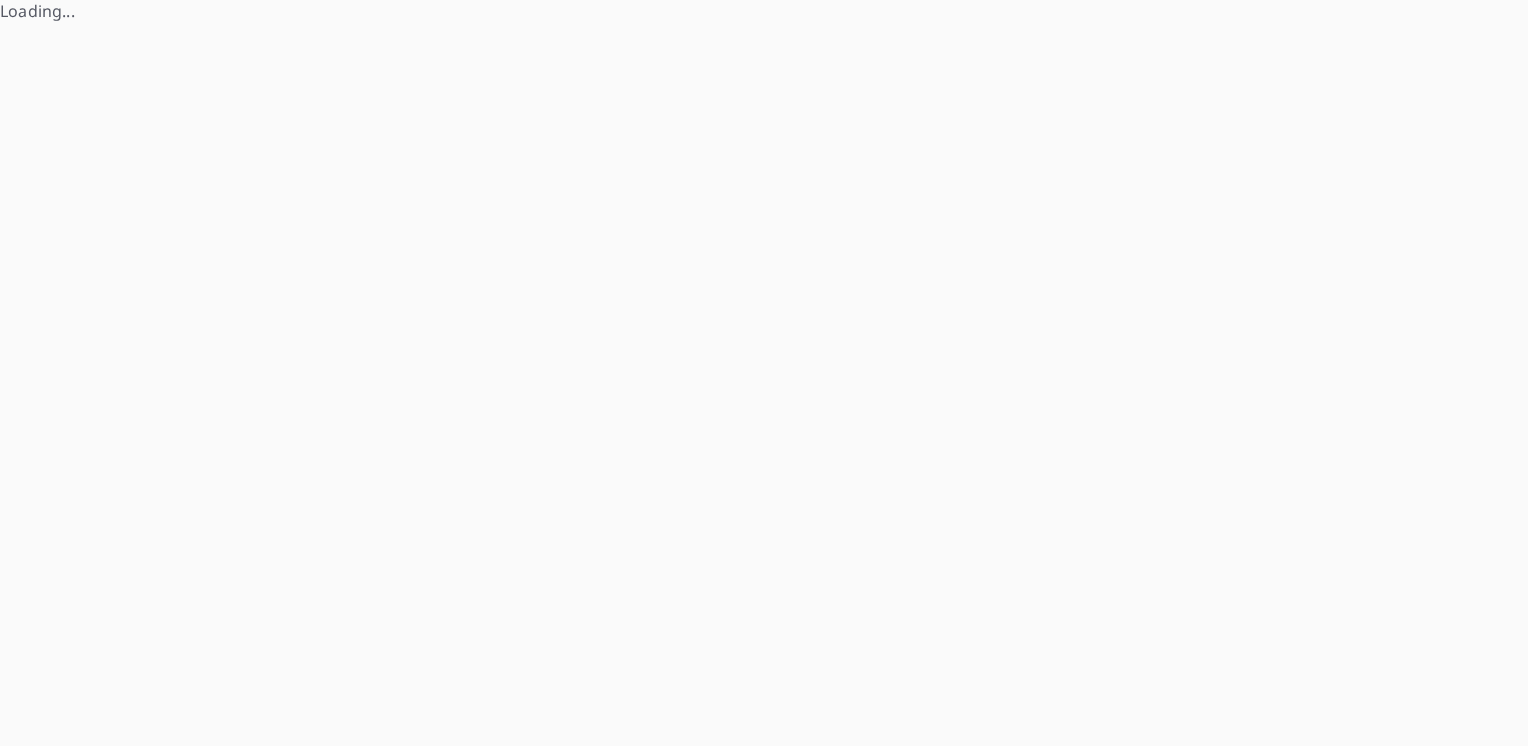 scroll, scrollTop: 0, scrollLeft: 0, axis: both 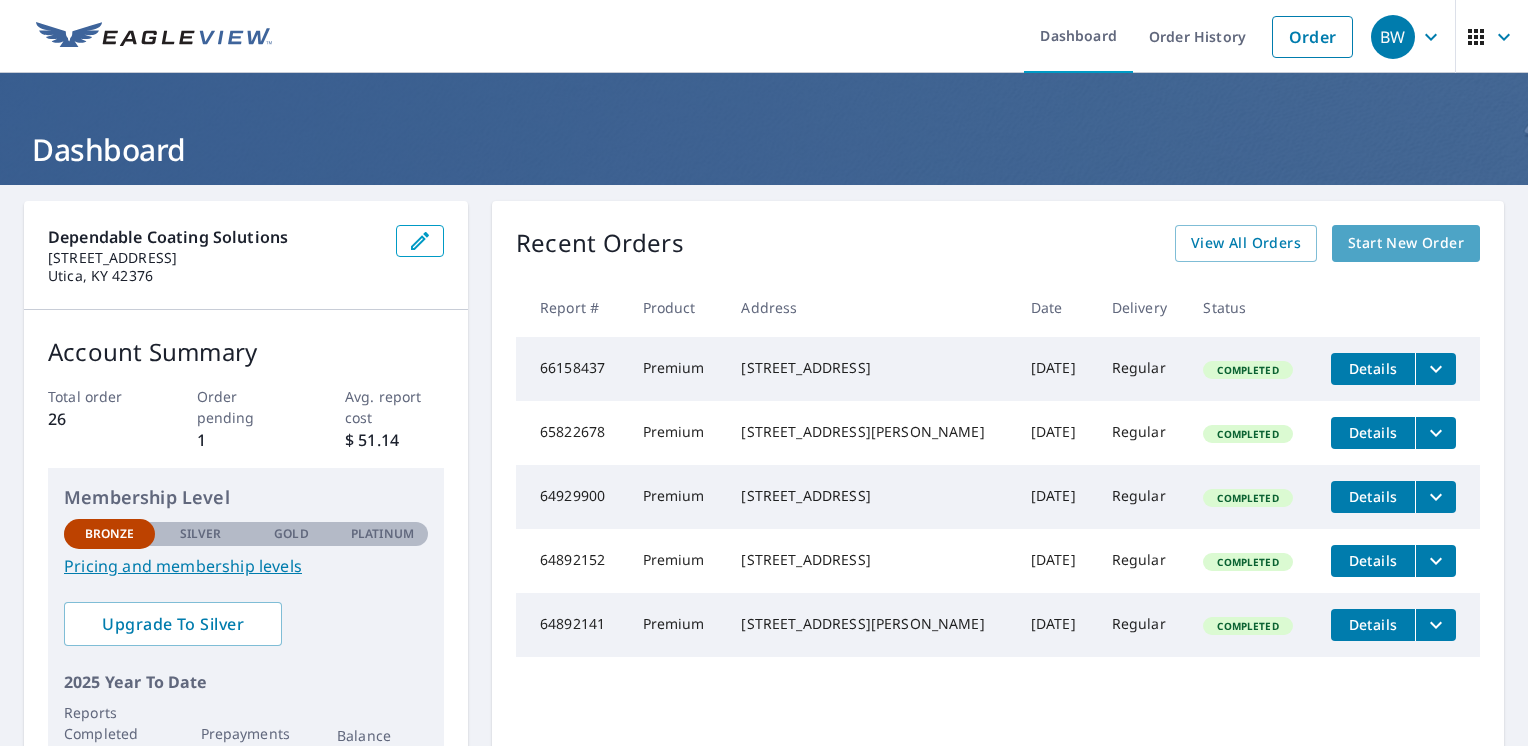 click on "Start New Order" at bounding box center [1406, 243] 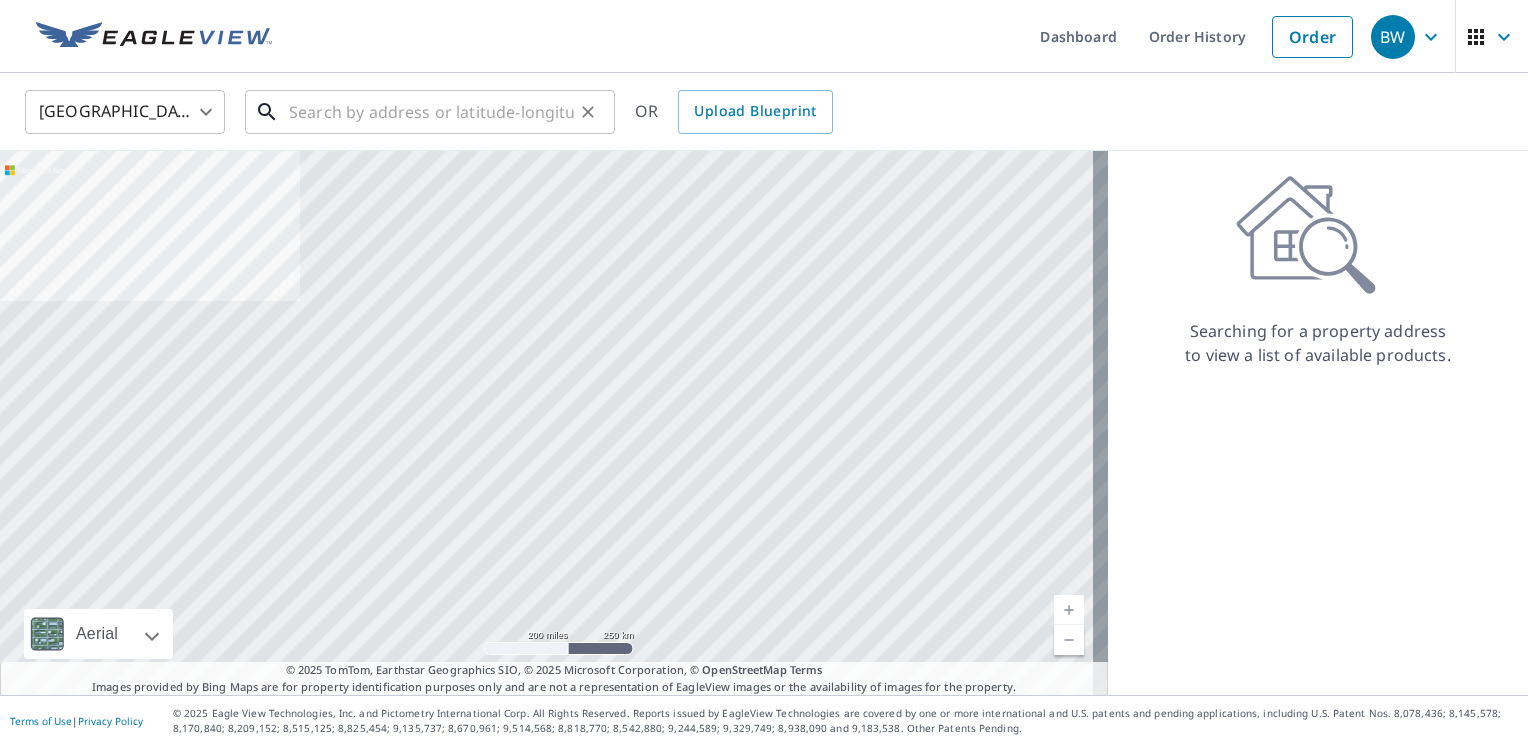 click at bounding box center (431, 112) 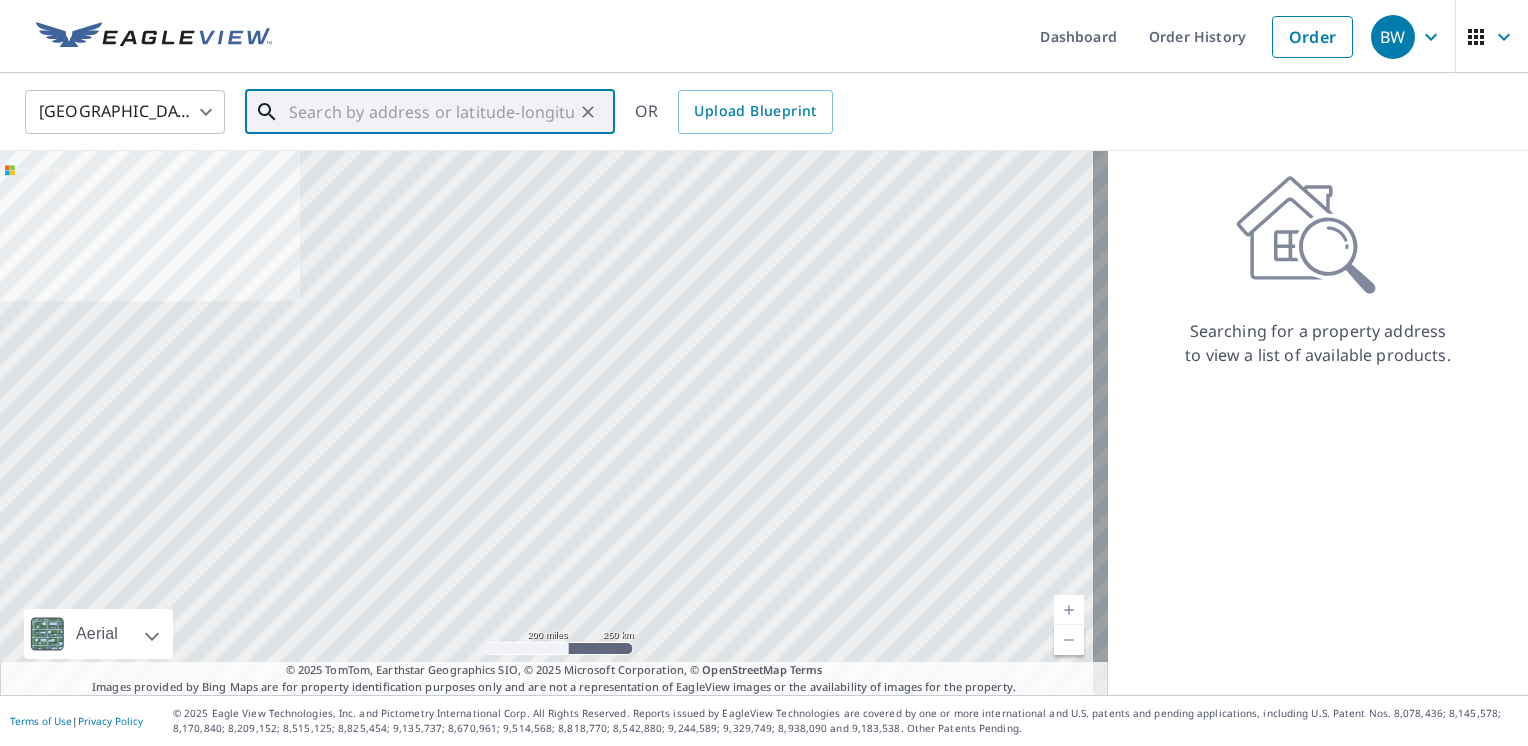 paste on "[URL][DOMAIN_NAME]" 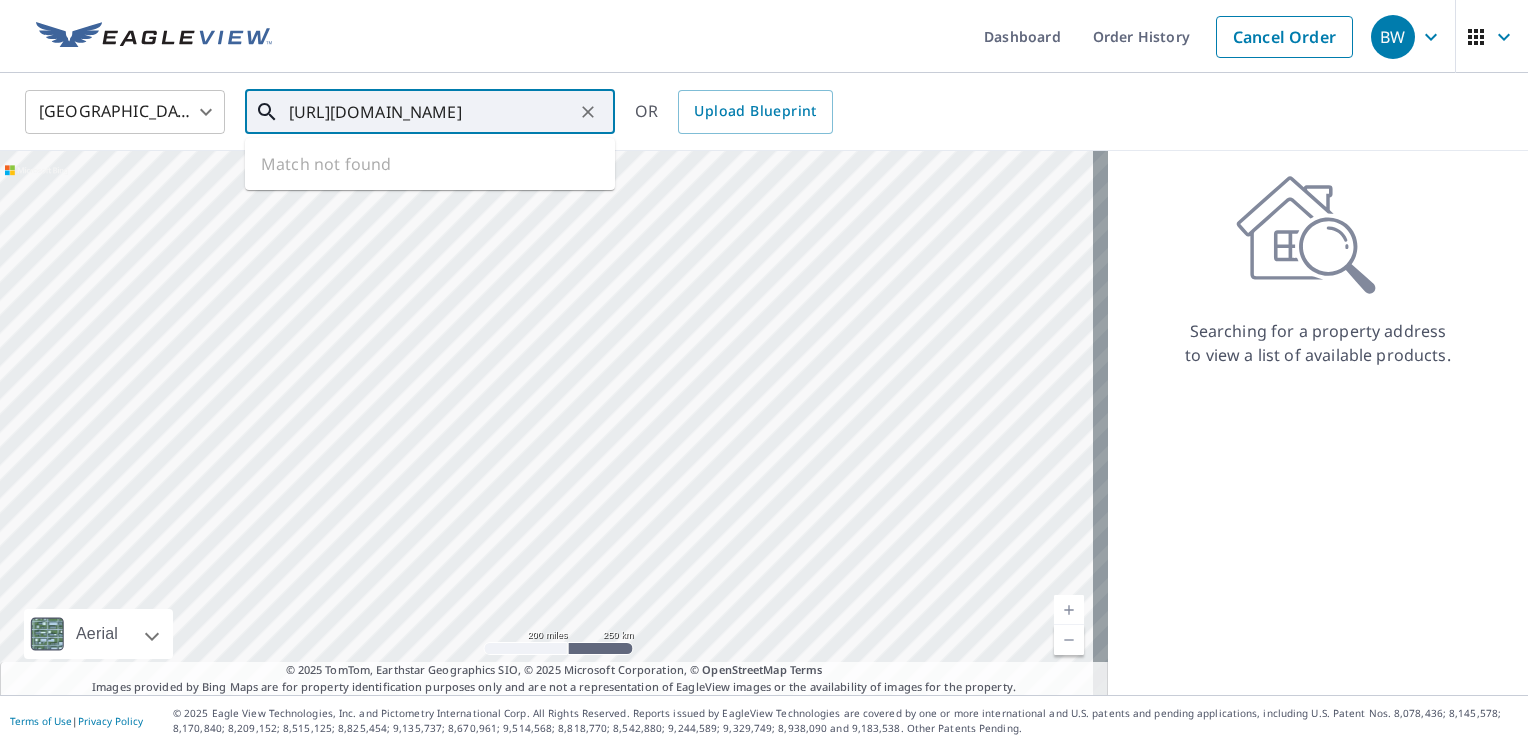 scroll, scrollTop: 0, scrollLeft: 0, axis: both 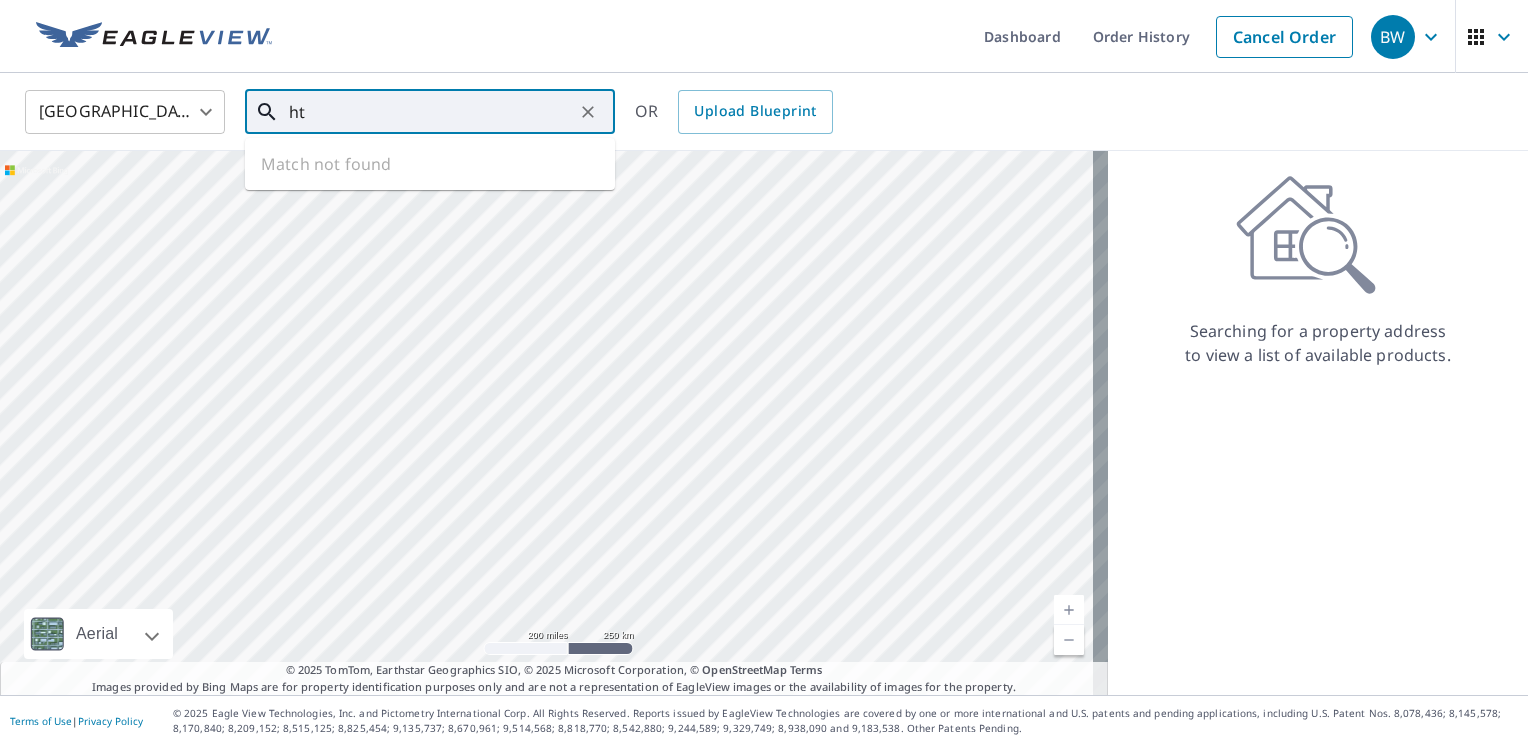 type on "h" 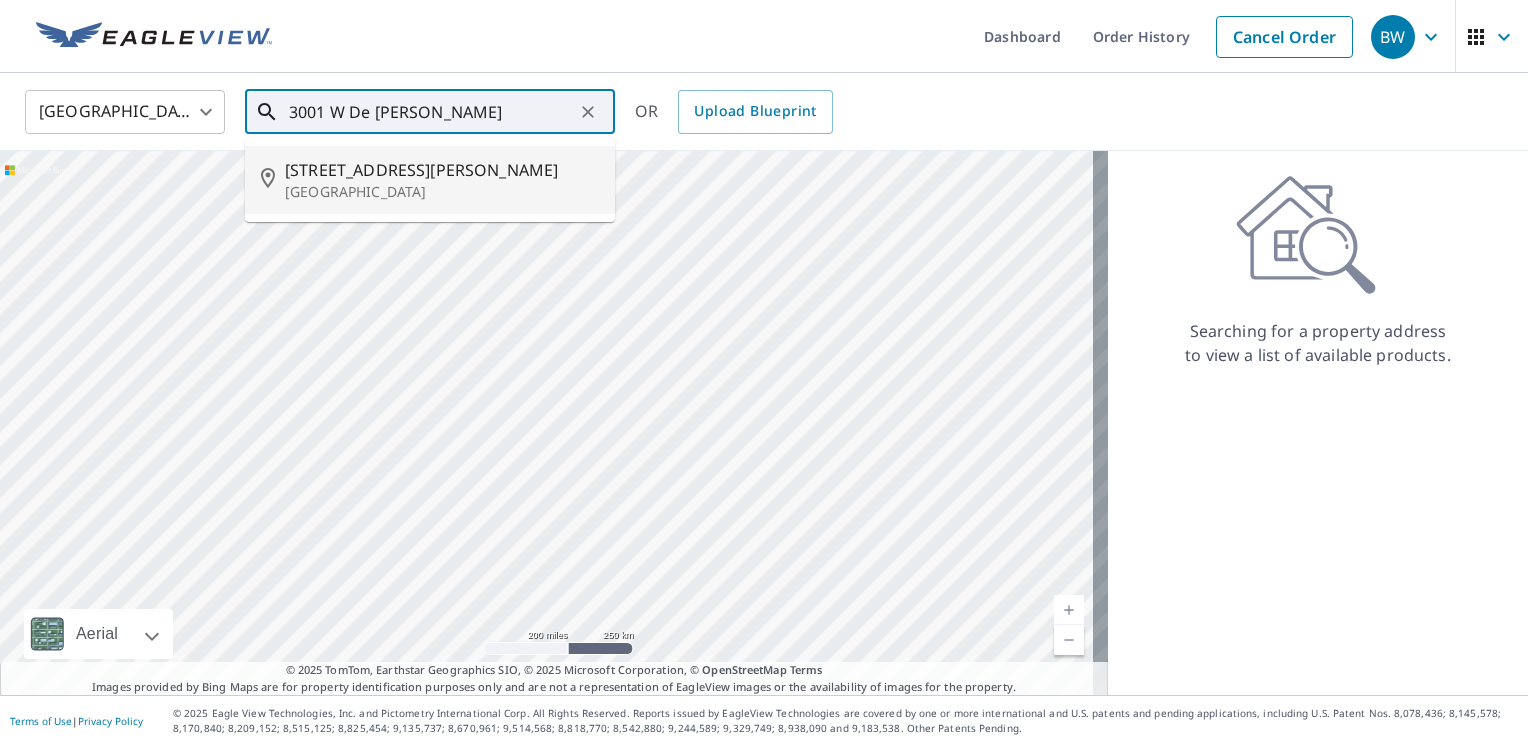 click on "[GEOGRAPHIC_DATA]" at bounding box center (442, 192) 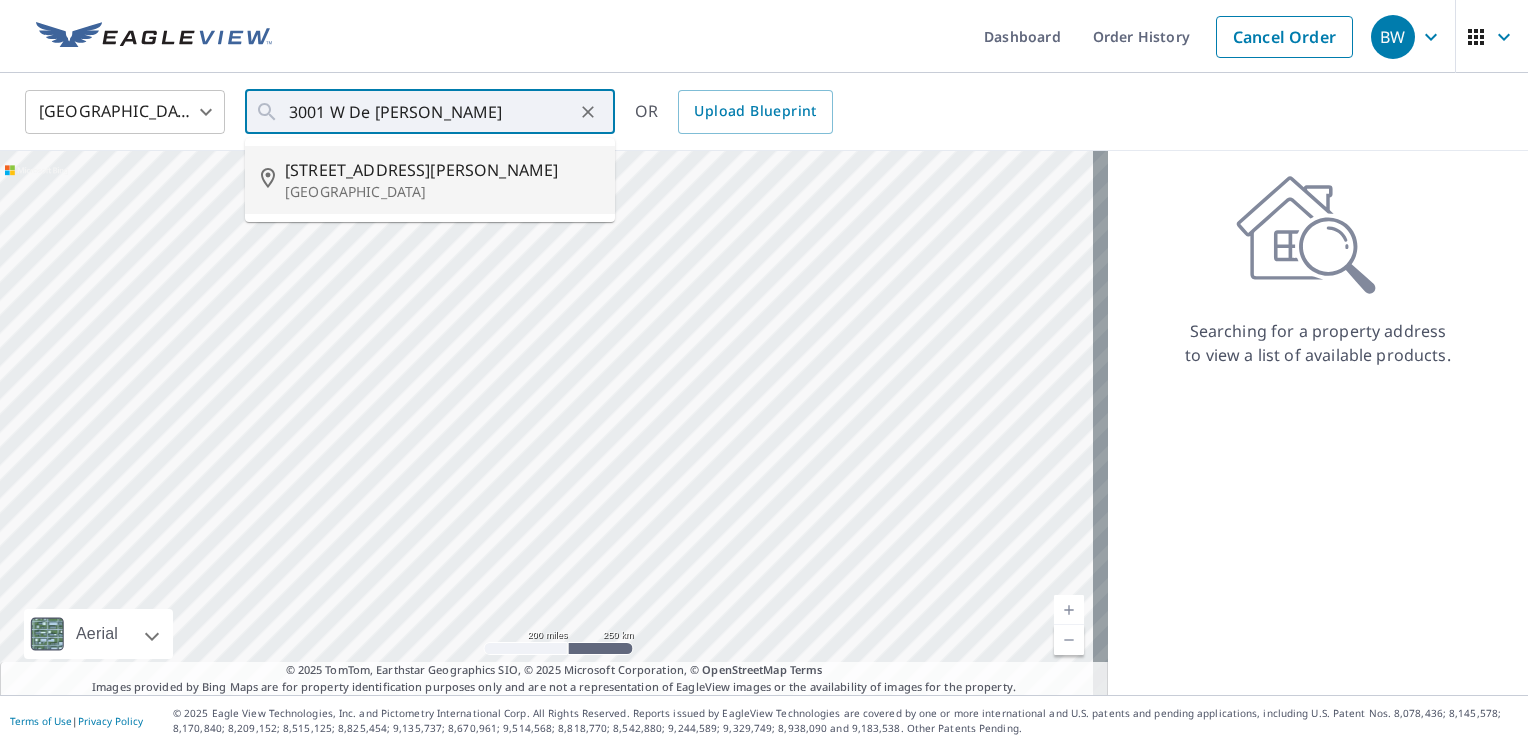 type on "[STREET_ADDRESS][PERSON_NAME]" 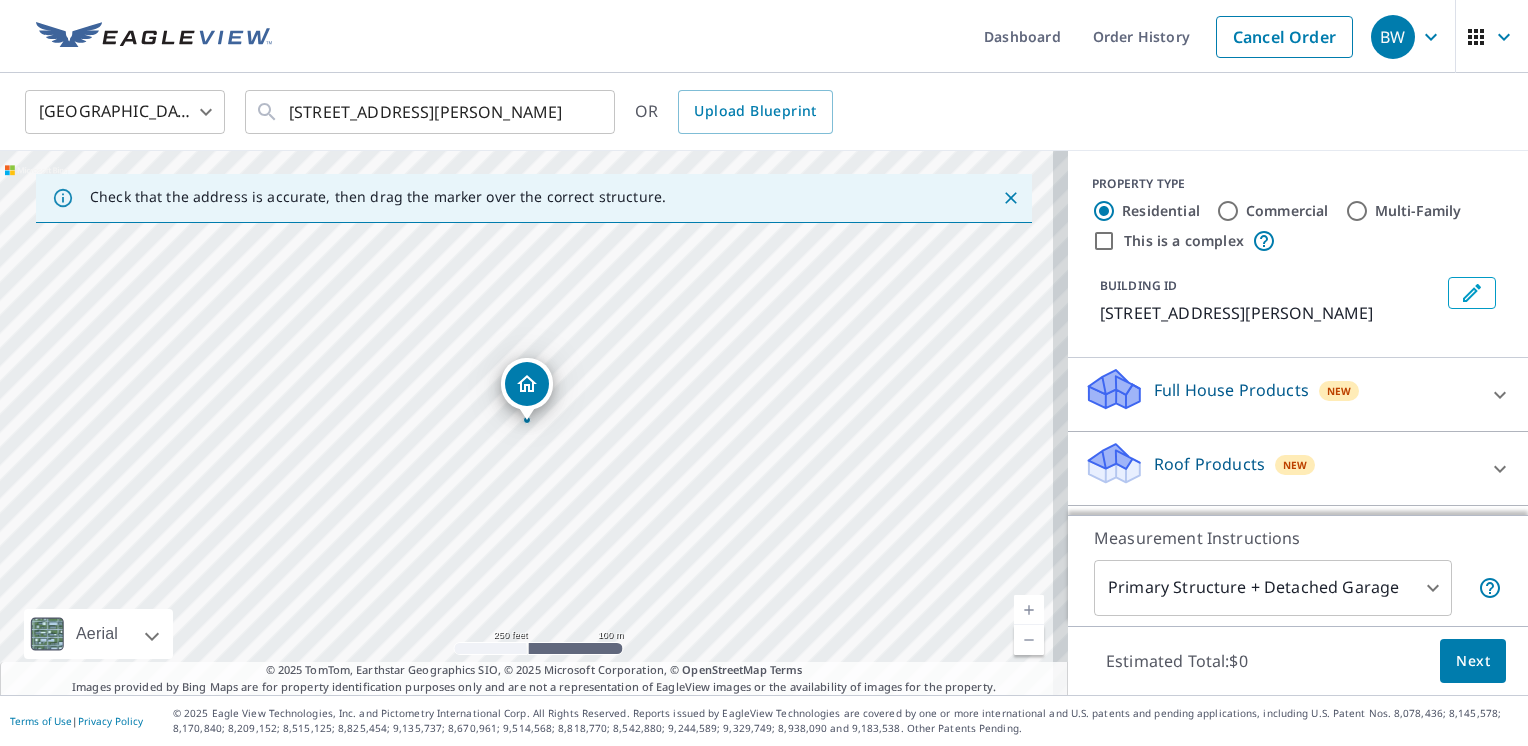 click at bounding box center (1029, 610) 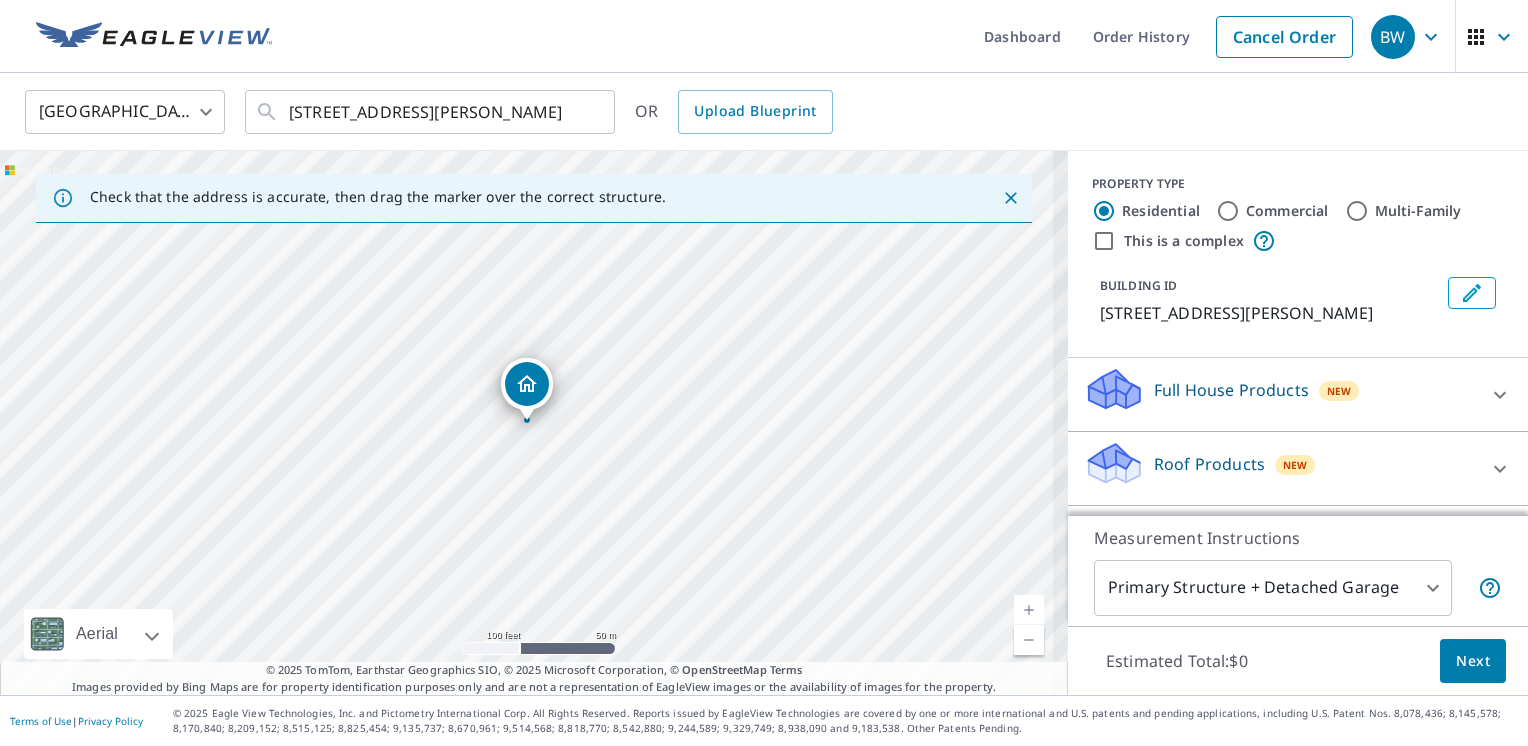 click at bounding box center [1029, 610] 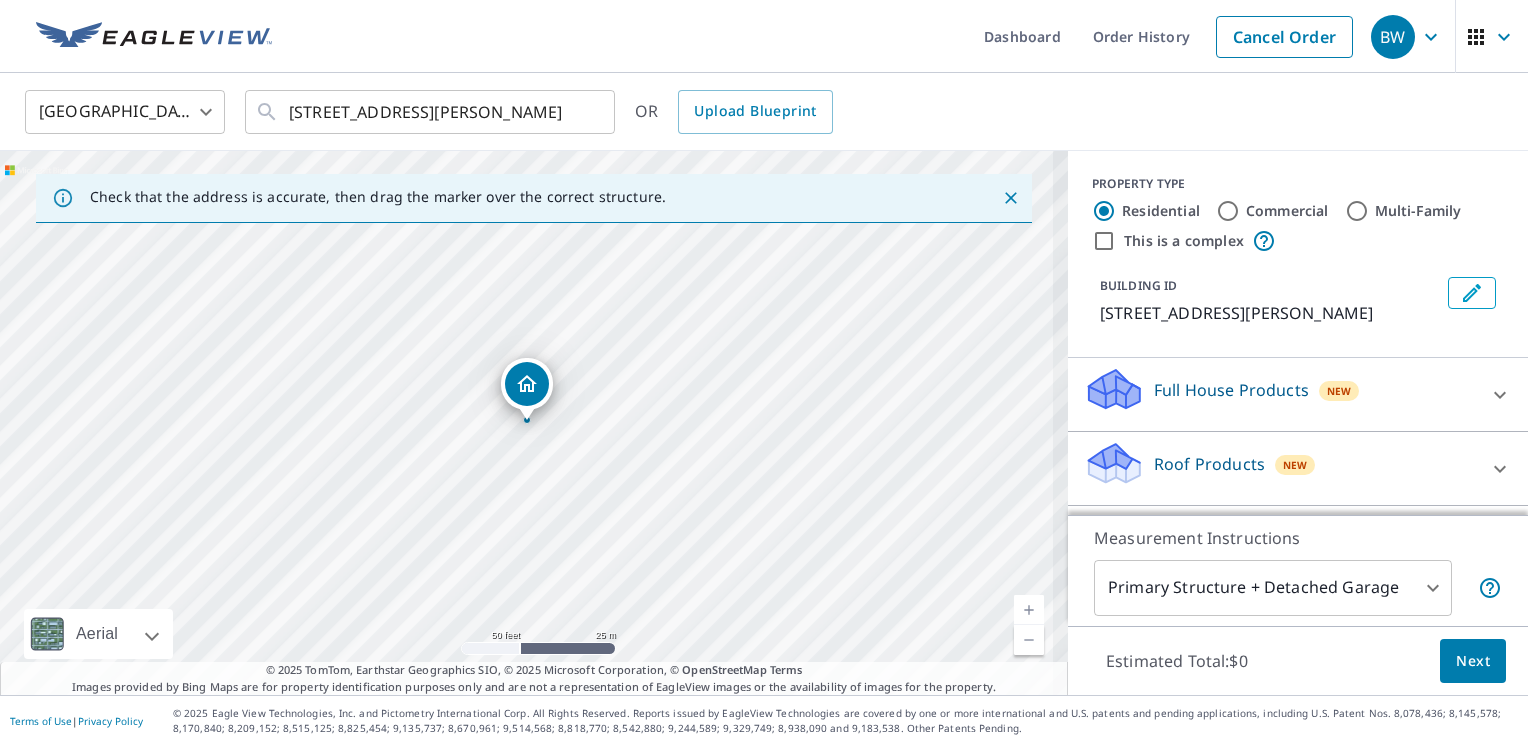 click at bounding box center (1029, 610) 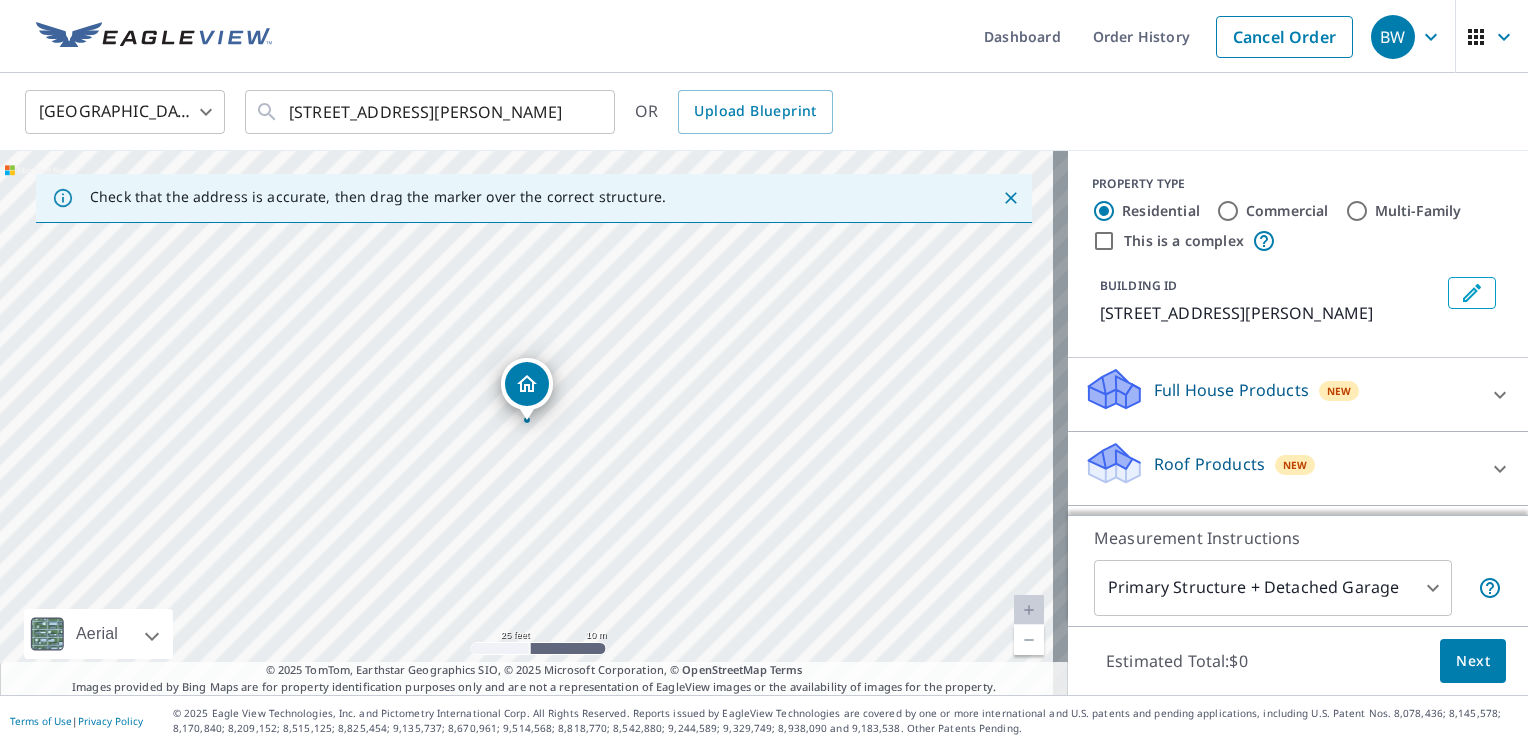 click on "Multi-Family" at bounding box center (1357, 211) 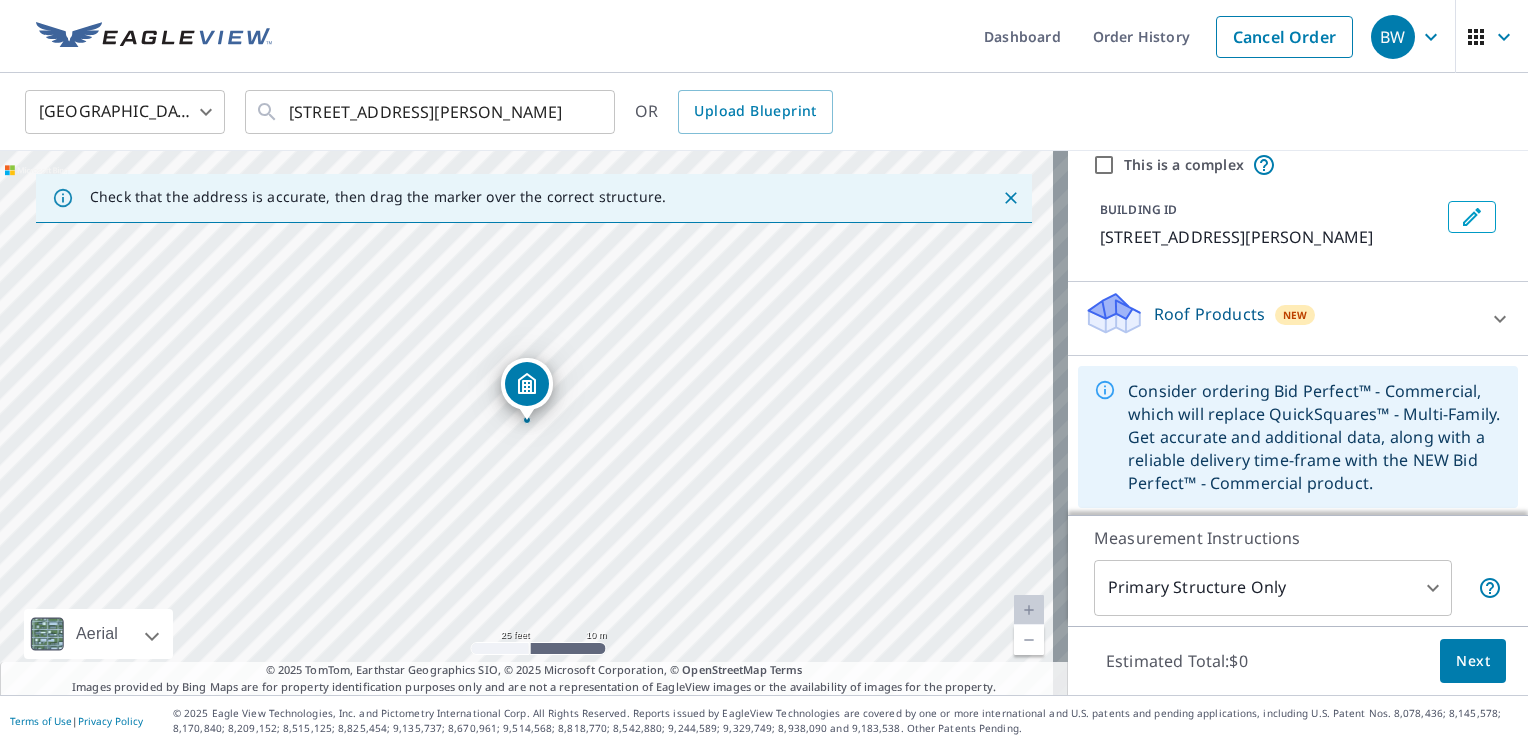 scroll, scrollTop: 78, scrollLeft: 0, axis: vertical 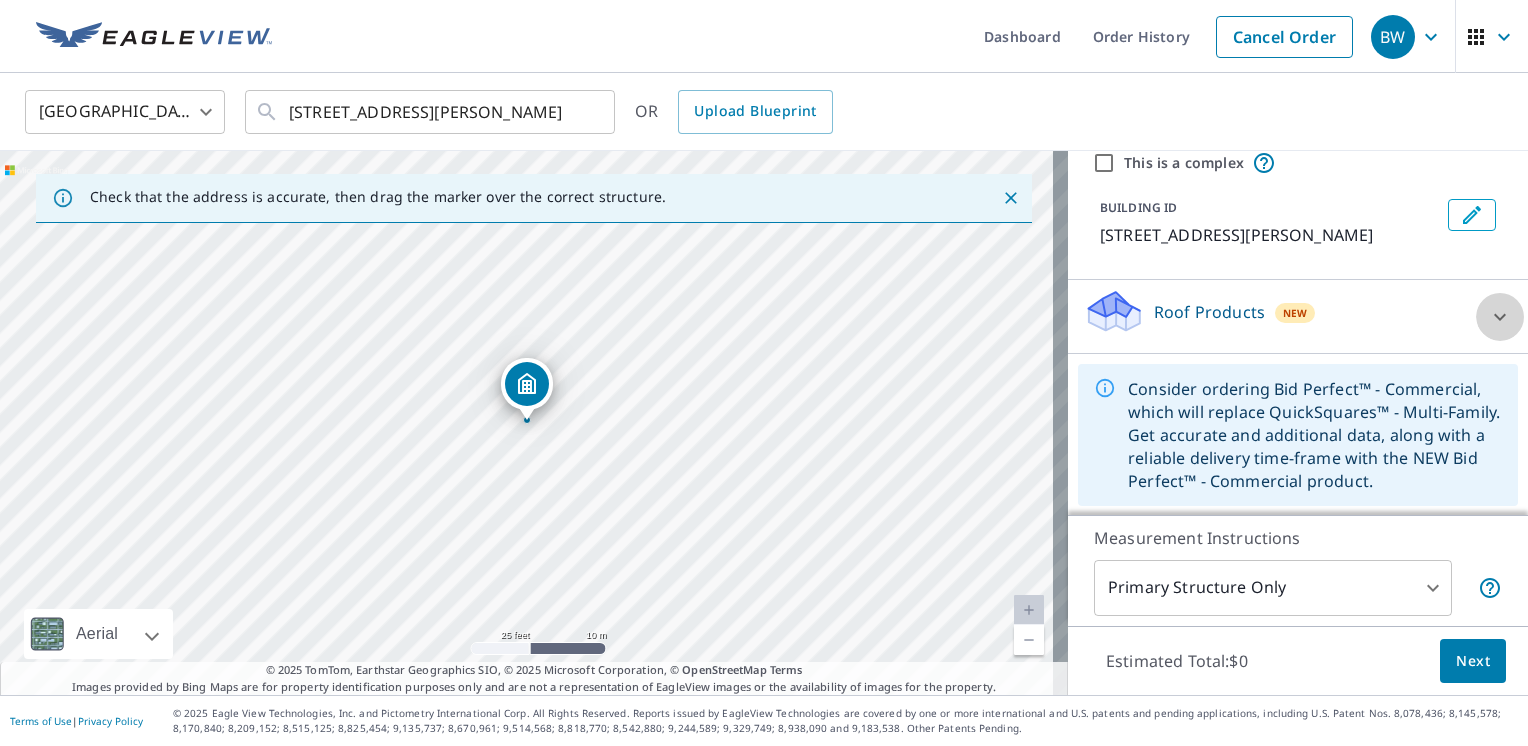 click 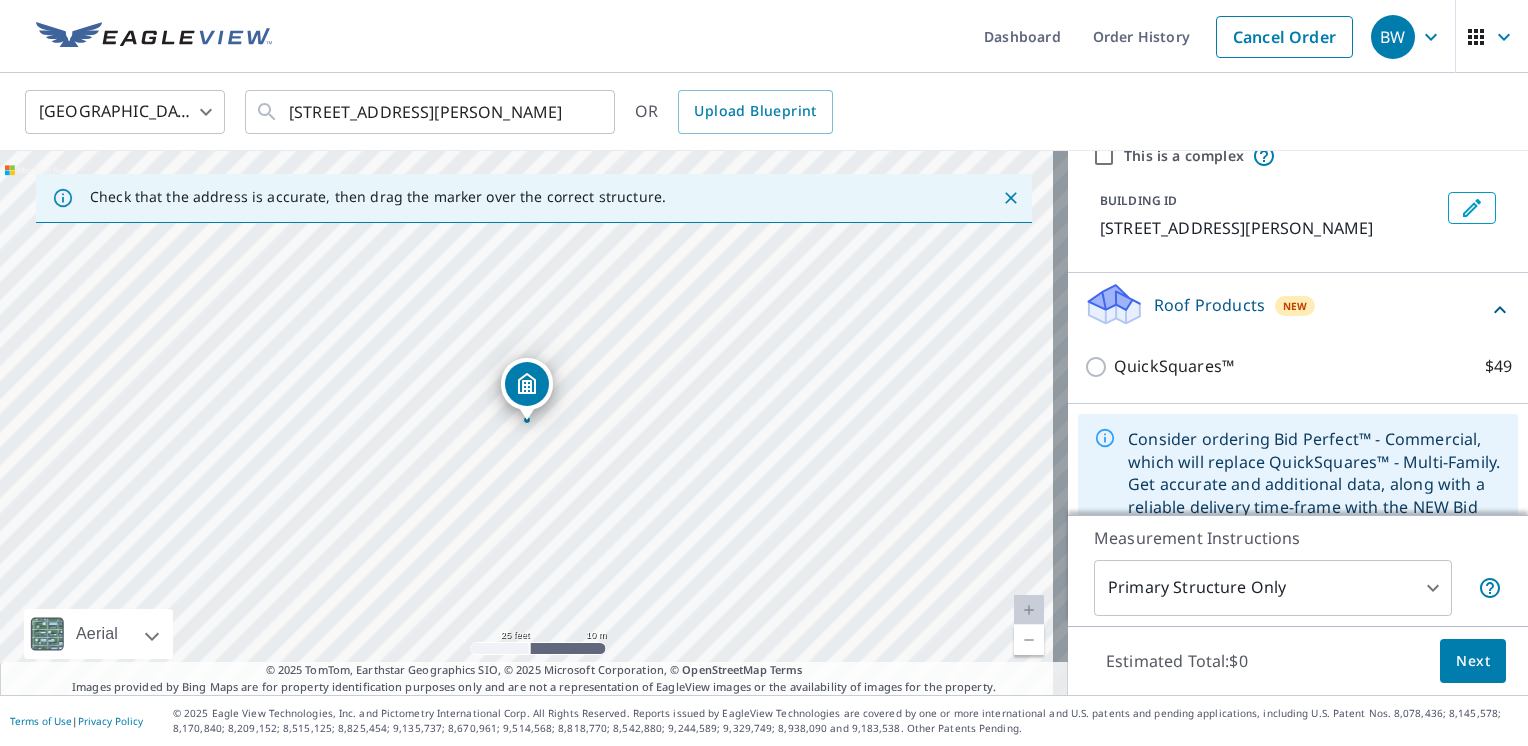 scroll, scrollTop: 134, scrollLeft: 0, axis: vertical 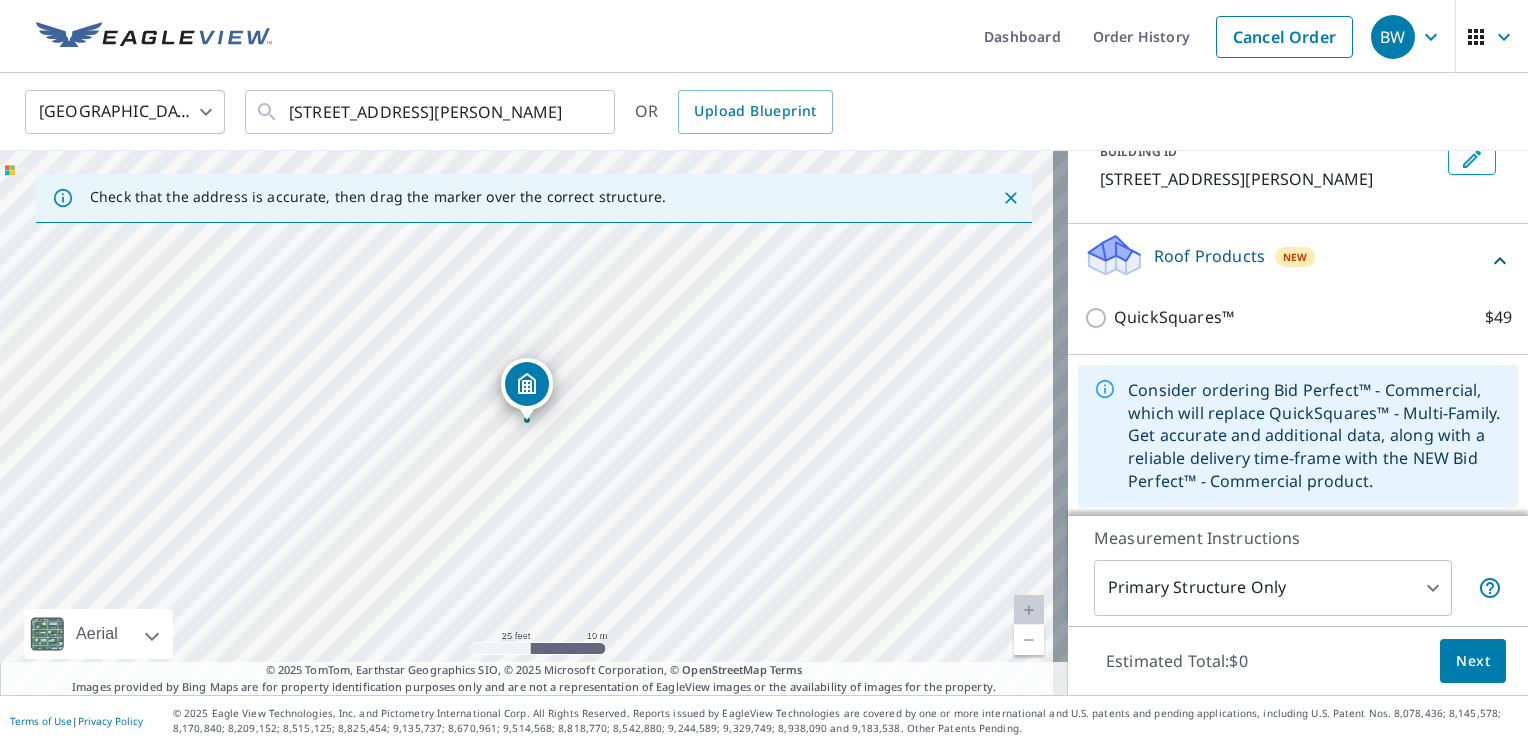 click on "Consider ordering Bid Perfect™ - Commercial, which will replace QuickSquares™ - Multi-Family. Get accurate and additional data, along with a reliable delivery time-frame with the NEW Bid Perfect™ - Commercial product." at bounding box center [1315, 436] 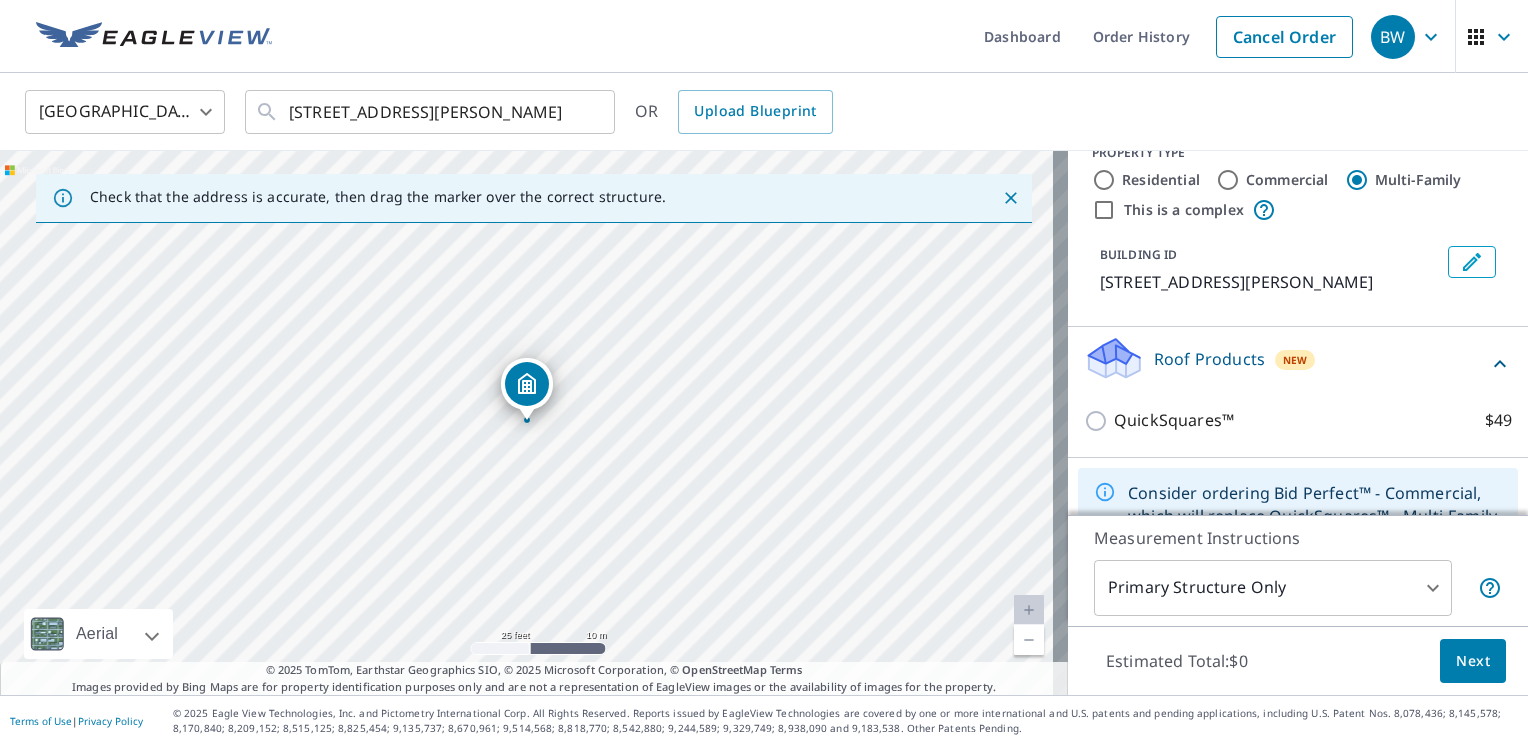 scroll, scrollTop: 29, scrollLeft: 0, axis: vertical 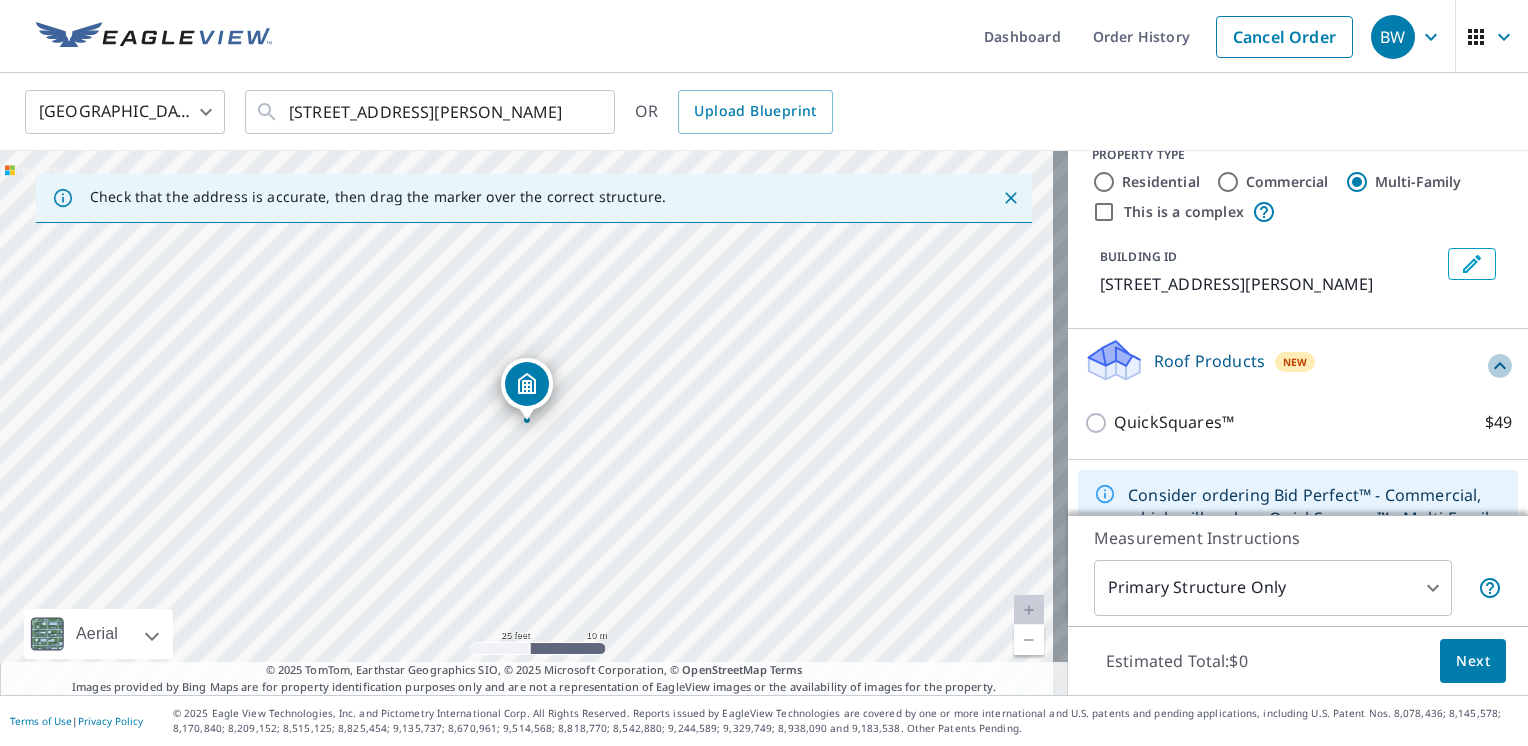 click 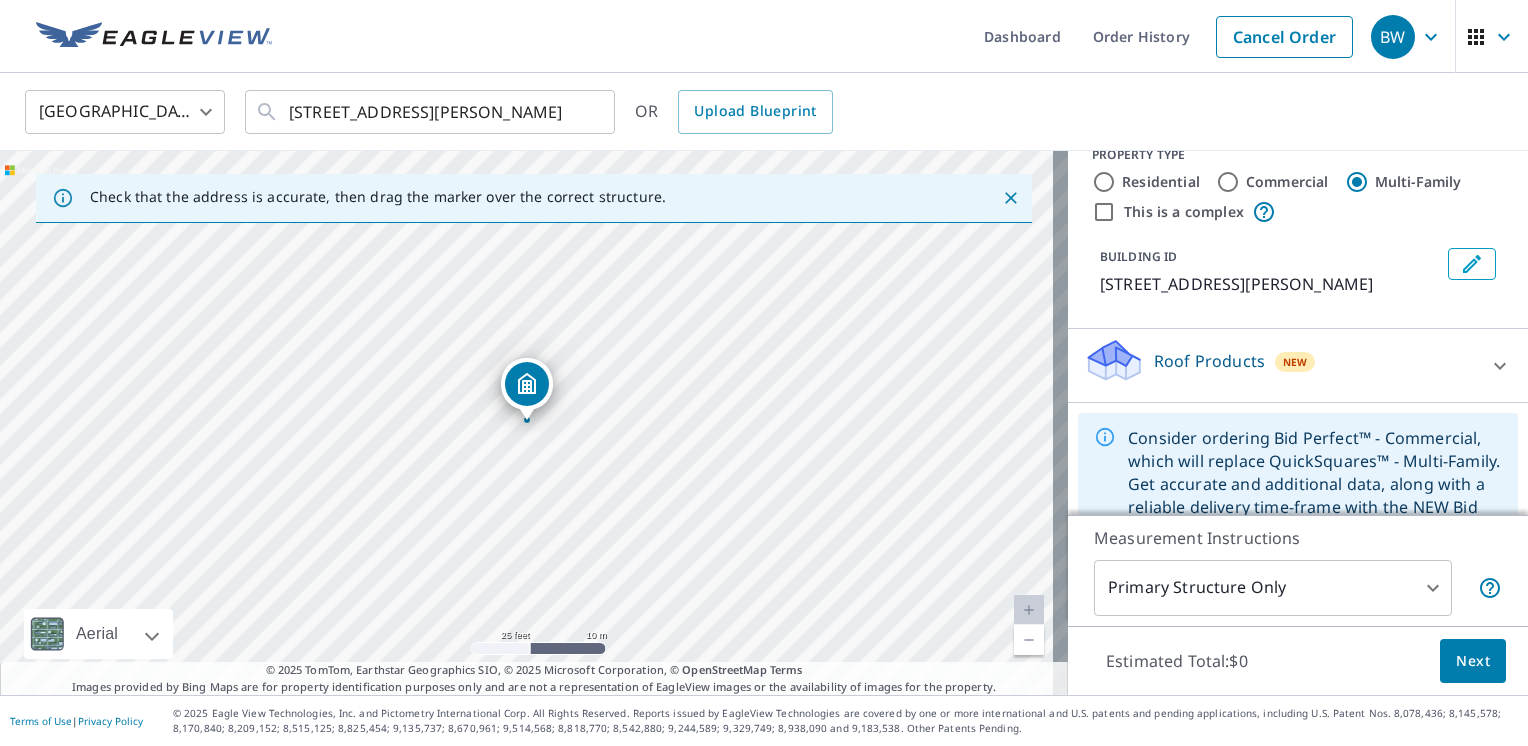 click on "Consider ordering Bid Perfect™ - Commercial, which will replace QuickSquares™ - Multi-Family. Get accurate and additional data, along with a reliable delivery time-frame with the NEW Bid Perfect™ - Commercial product." at bounding box center [1315, 484] 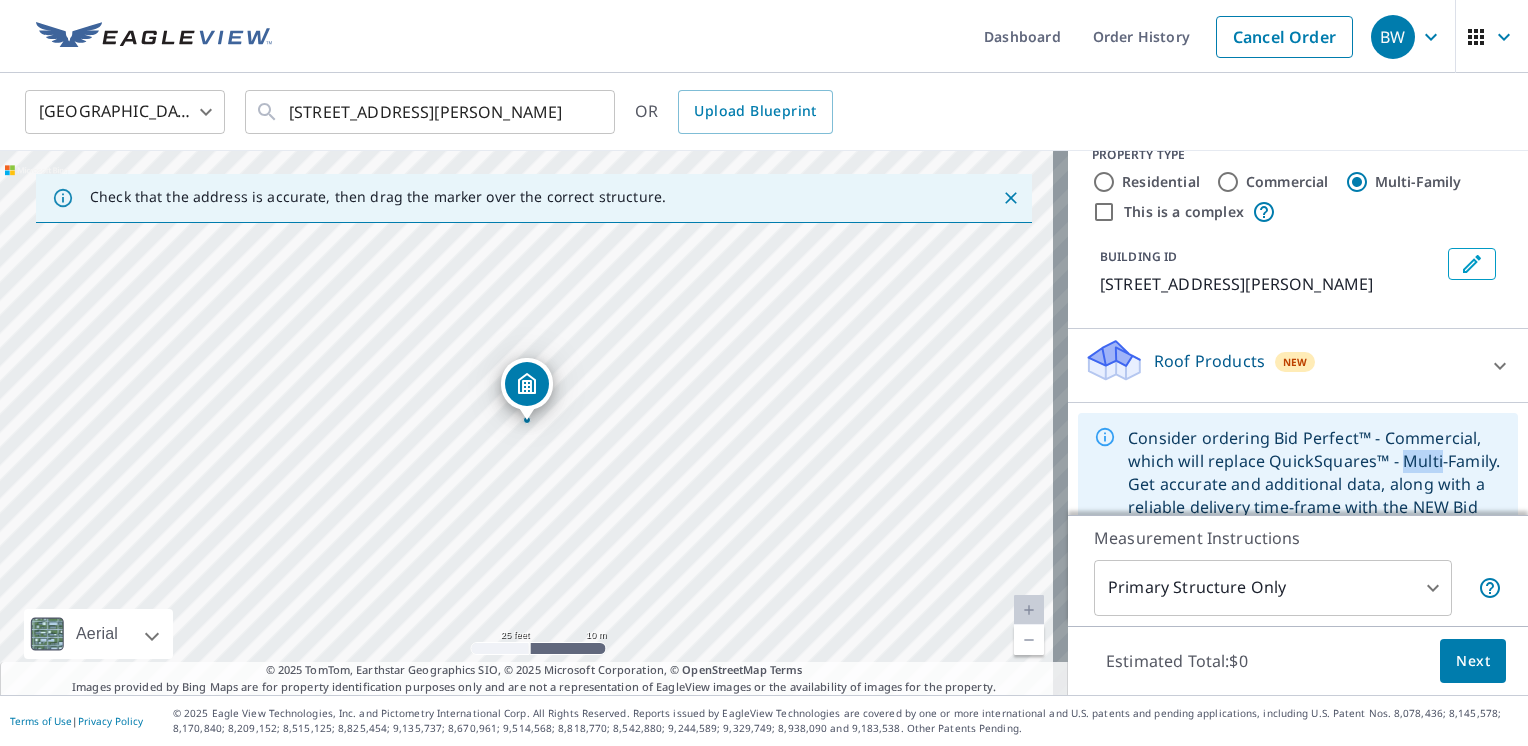 click on "Consider ordering Bid Perfect™ - Commercial, which will replace QuickSquares™ - Multi-Family. Get accurate and additional data, along with a reliable delivery time-frame with the NEW Bid Perfect™ - Commercial product." at bounding box center (1315, 484) 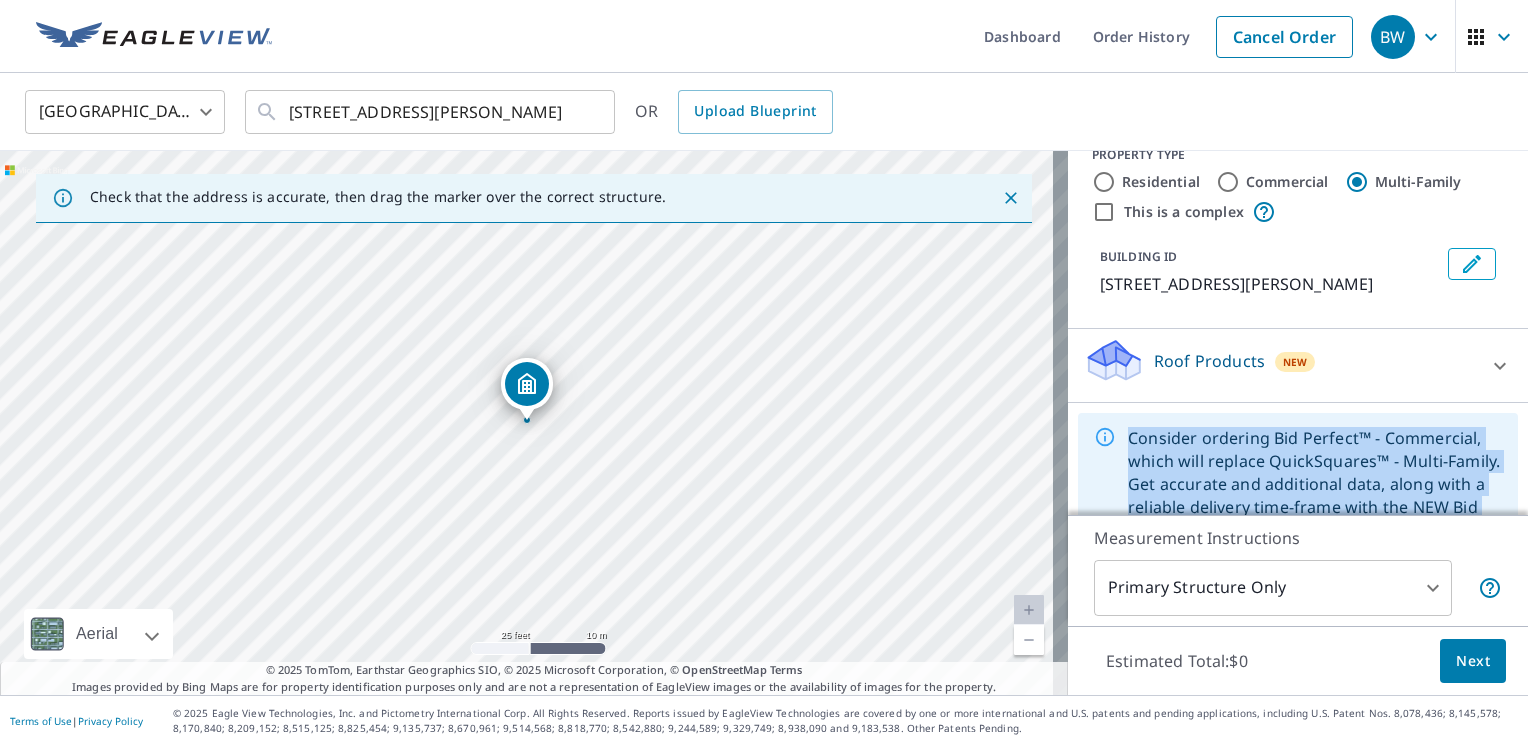 click on "Consider ordering Bid Perfect™ - Commercial, which will replace QuickSquares™ - Multi-Family. Get accurate and additional data, along with a reliable delivery time-frame with the NEW Bid Perfect™ - Commercial product." at bounding box center [1315, 484] 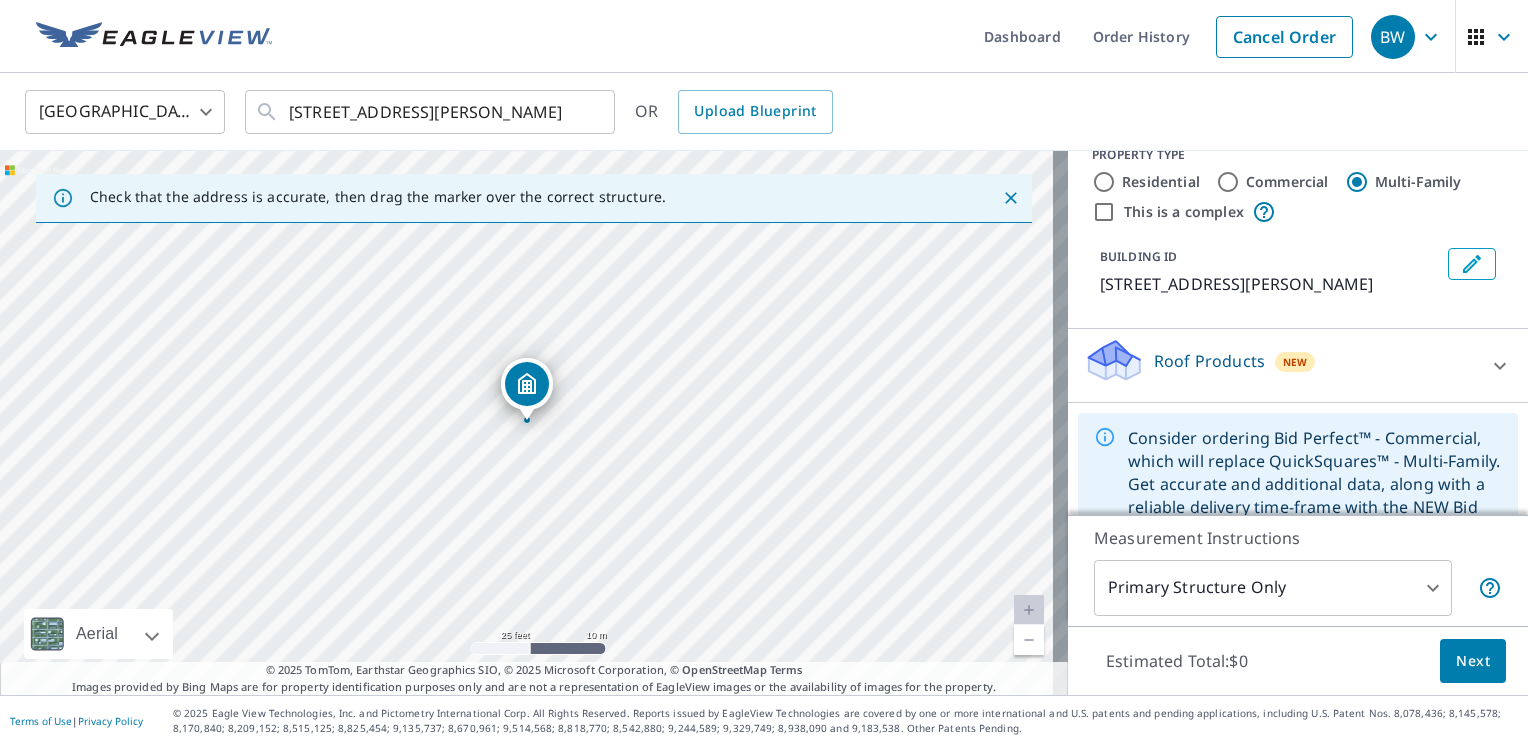 click on "[GEOGRAPHIC_DATA] [GEOGRAPHIC_DATA] ​ [STREET_ADDRESS][PERSON_NAME] ​ OR Upload Blueprint" at bounding box center (757, 111) 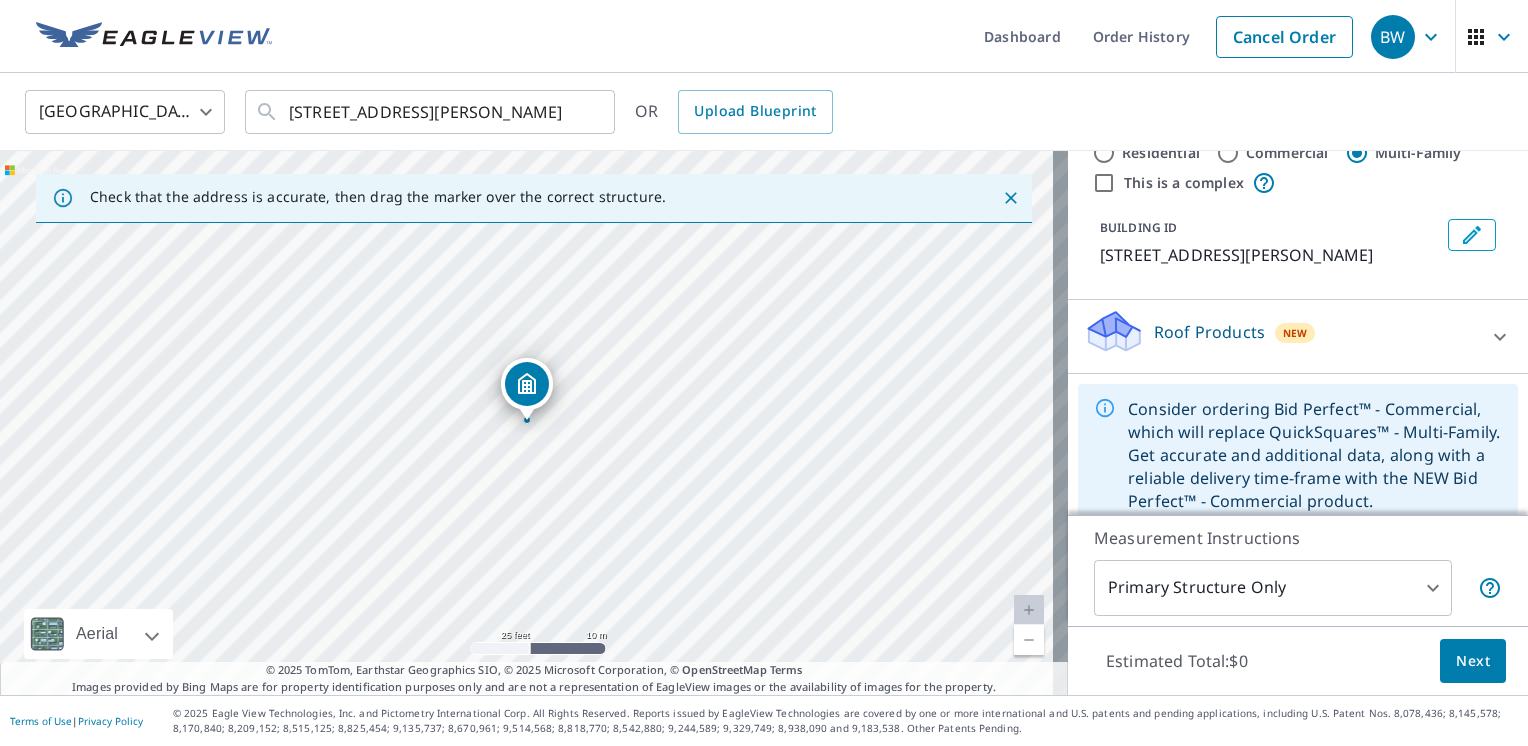 scroll, scrollTop: 78, scrollLeft: 0, axis: vertical 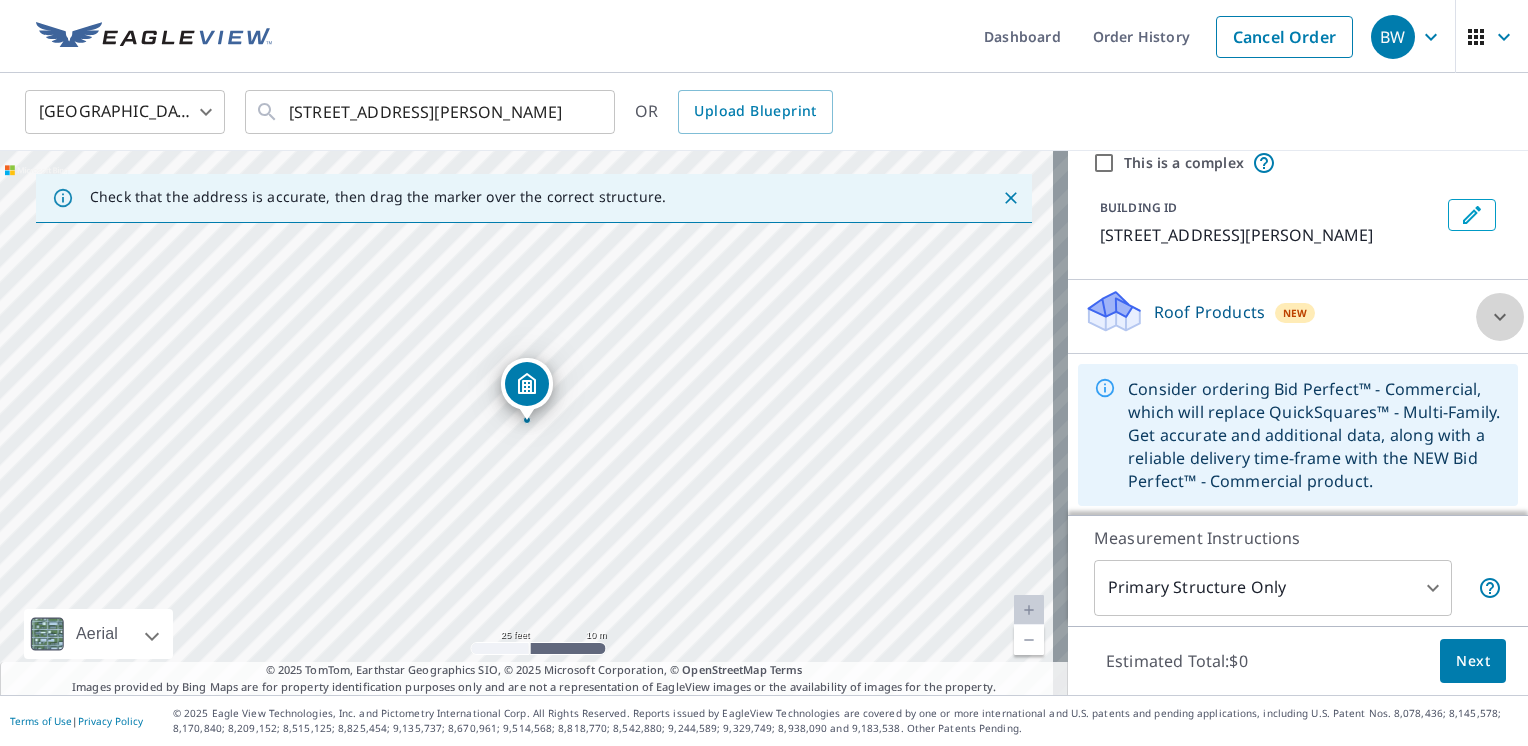 click 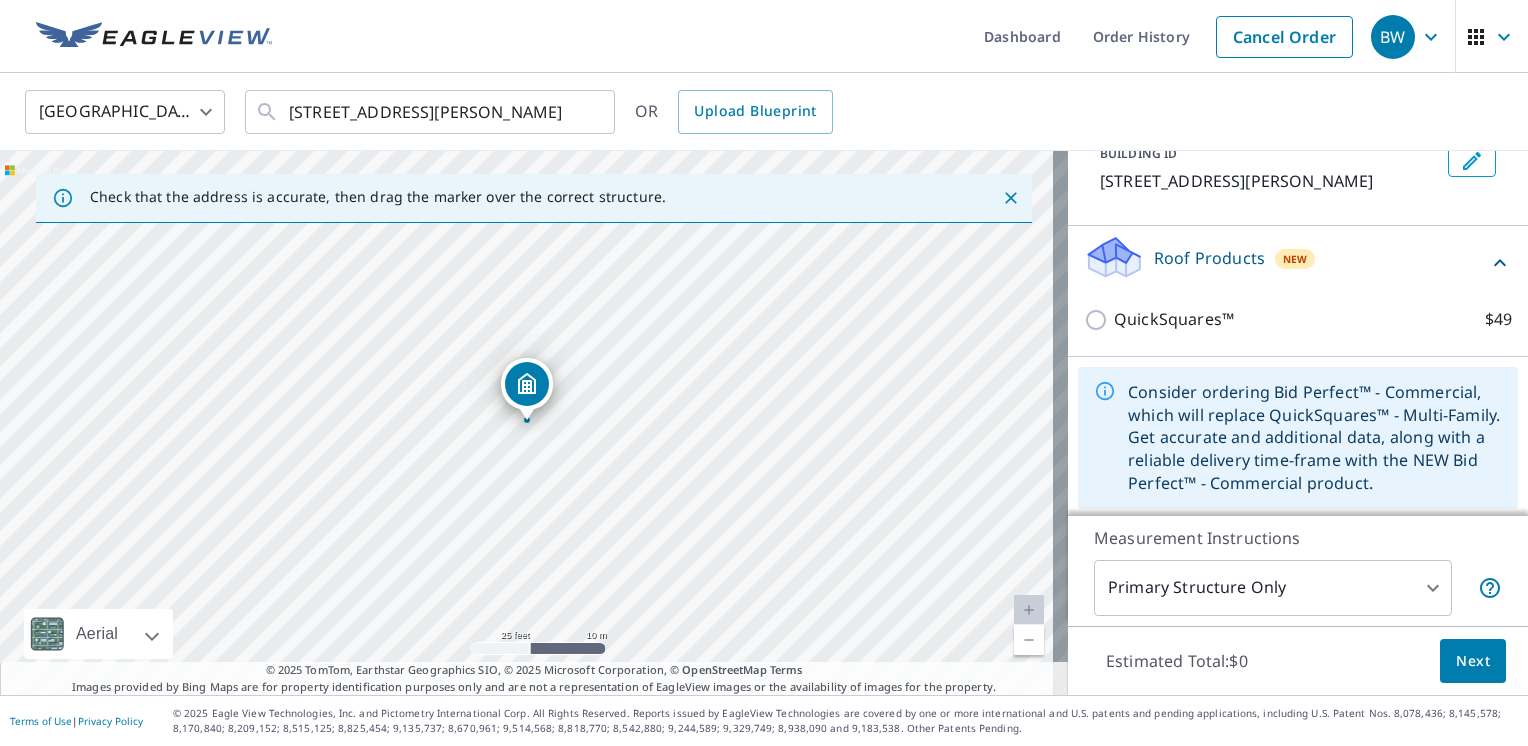 scroll, scrollTop: 134, scrollLeft: 0, axis: vertical 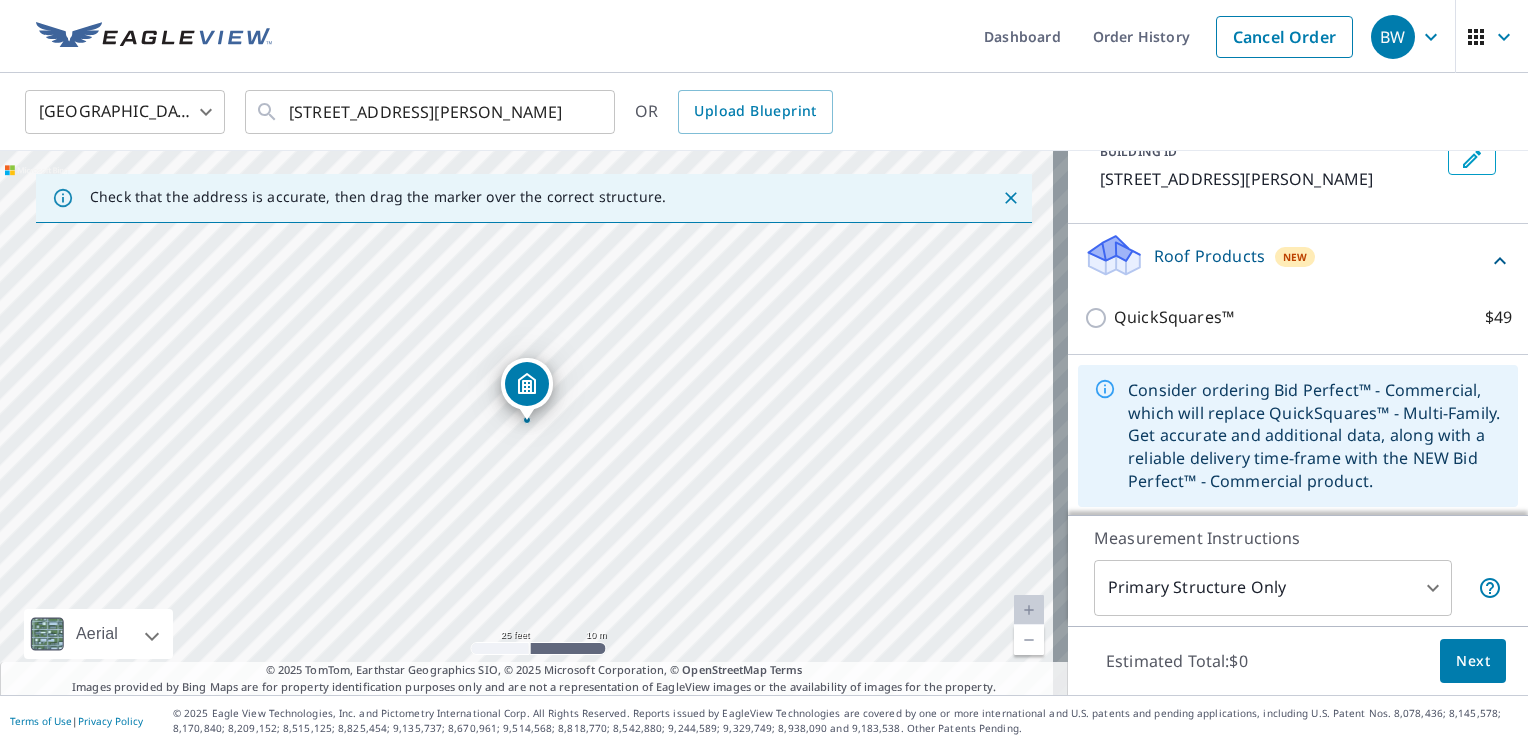 click on "Consider ordering Bid Perfect™ - Commercial, which will replace QuickSquares™ - Multi-Family. Get accurate and additional data, along with a reliable delivery time-frame with the NEW Bid Perfect™ - Commercial product." at bounding box center (1315, 436) 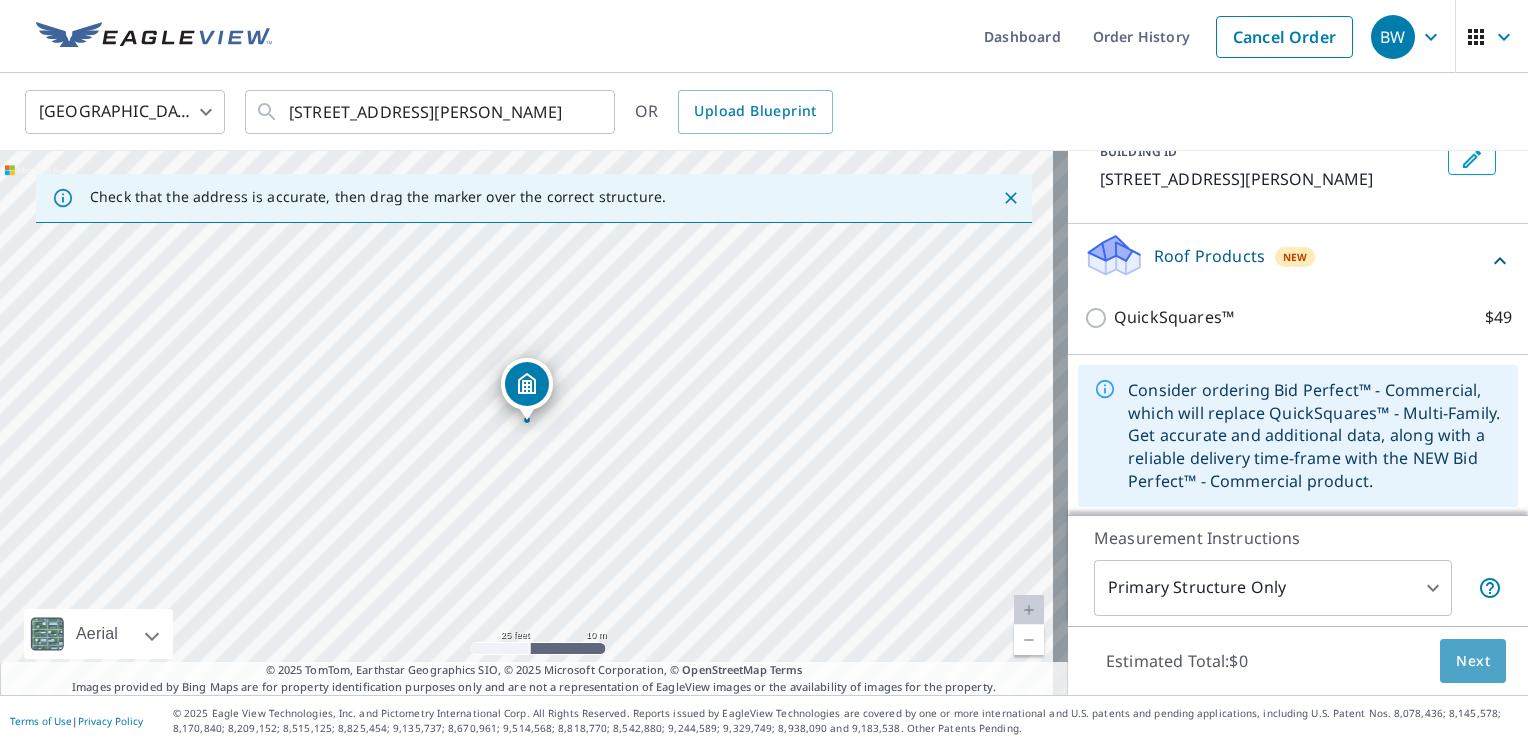 click on "Next" at bounding box center [1473, 661] 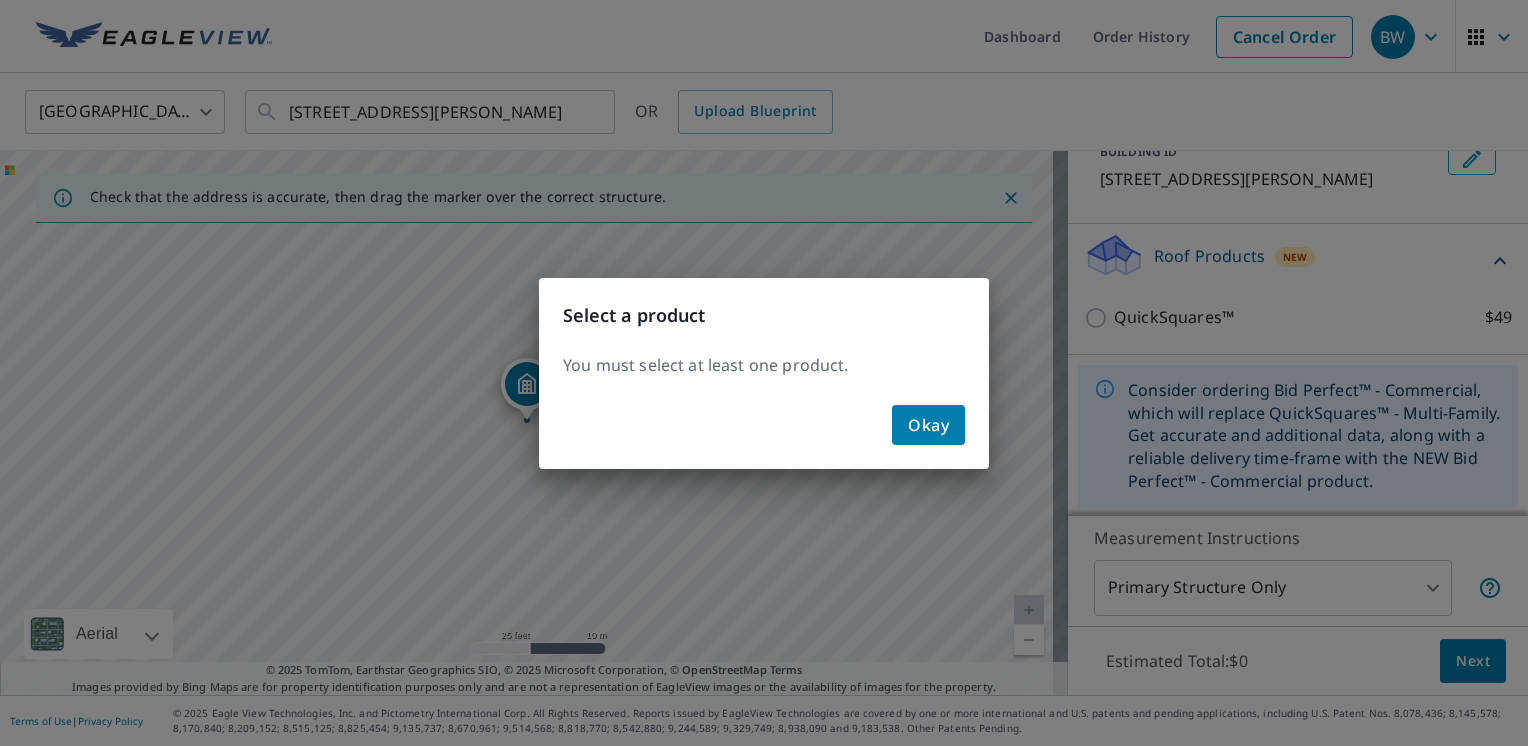 click on "Okay" at bounding box center (928, 425) 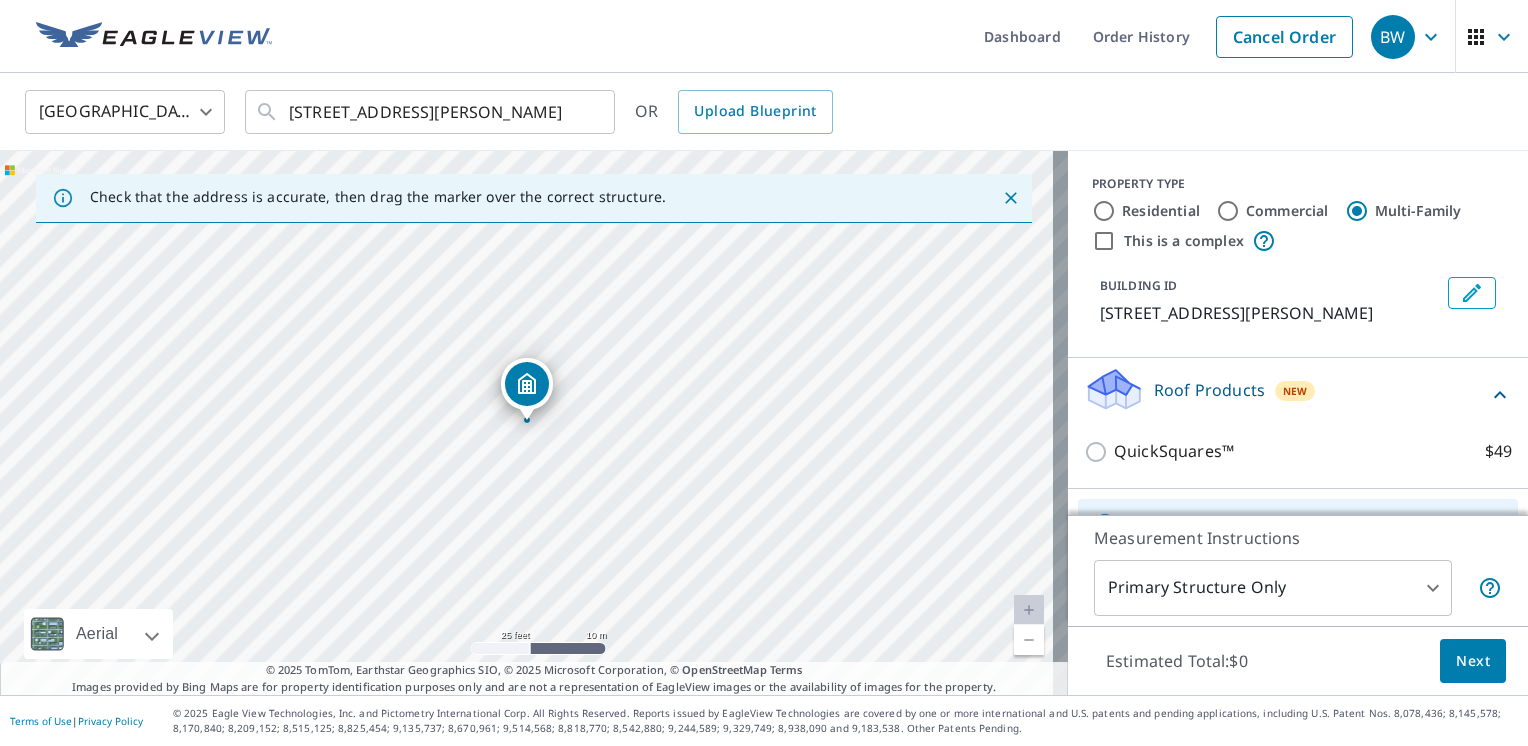 scroll, scrollTop: 0, scrollLeft: 0, axis: both 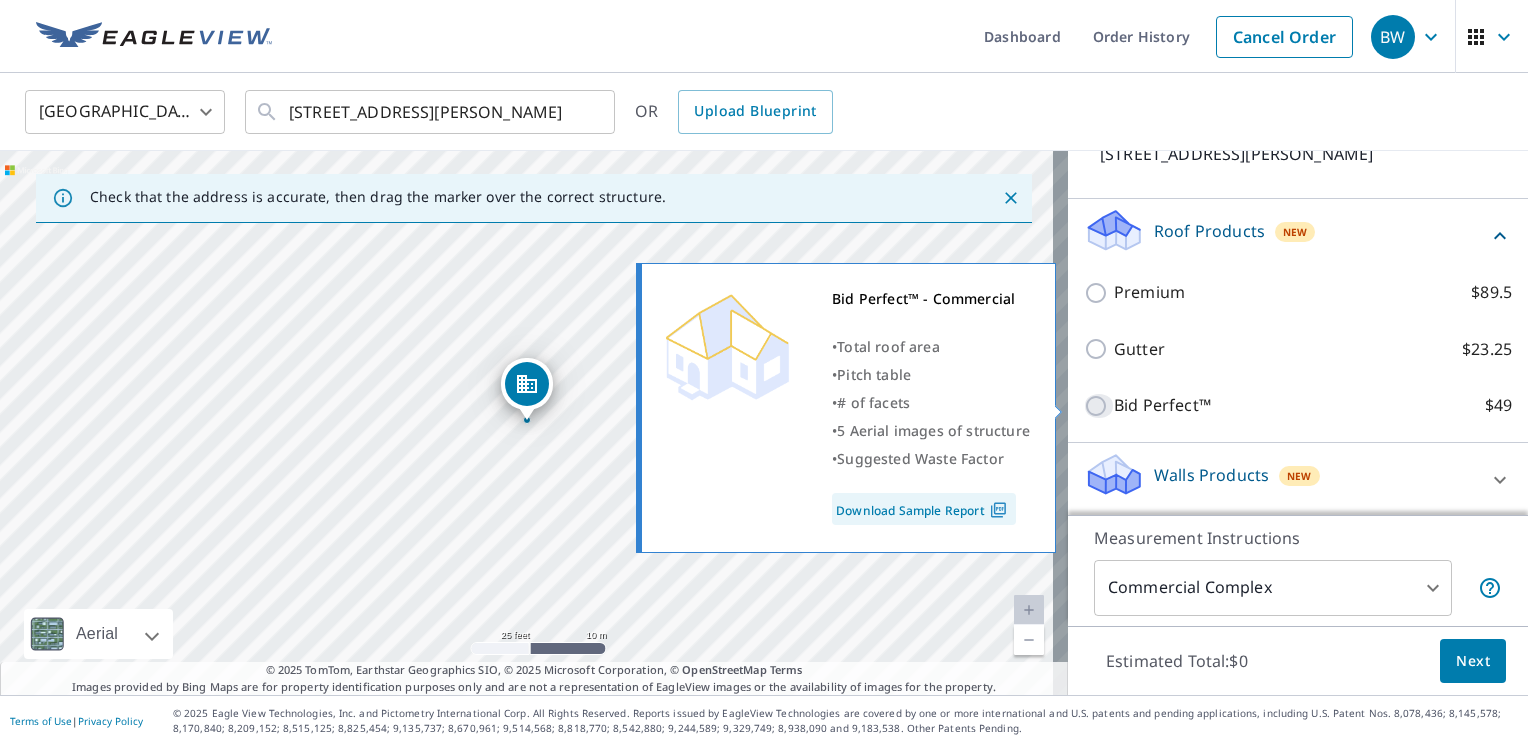 click on "Bid Perfect™ $49" at bounding box center [1099, 406] 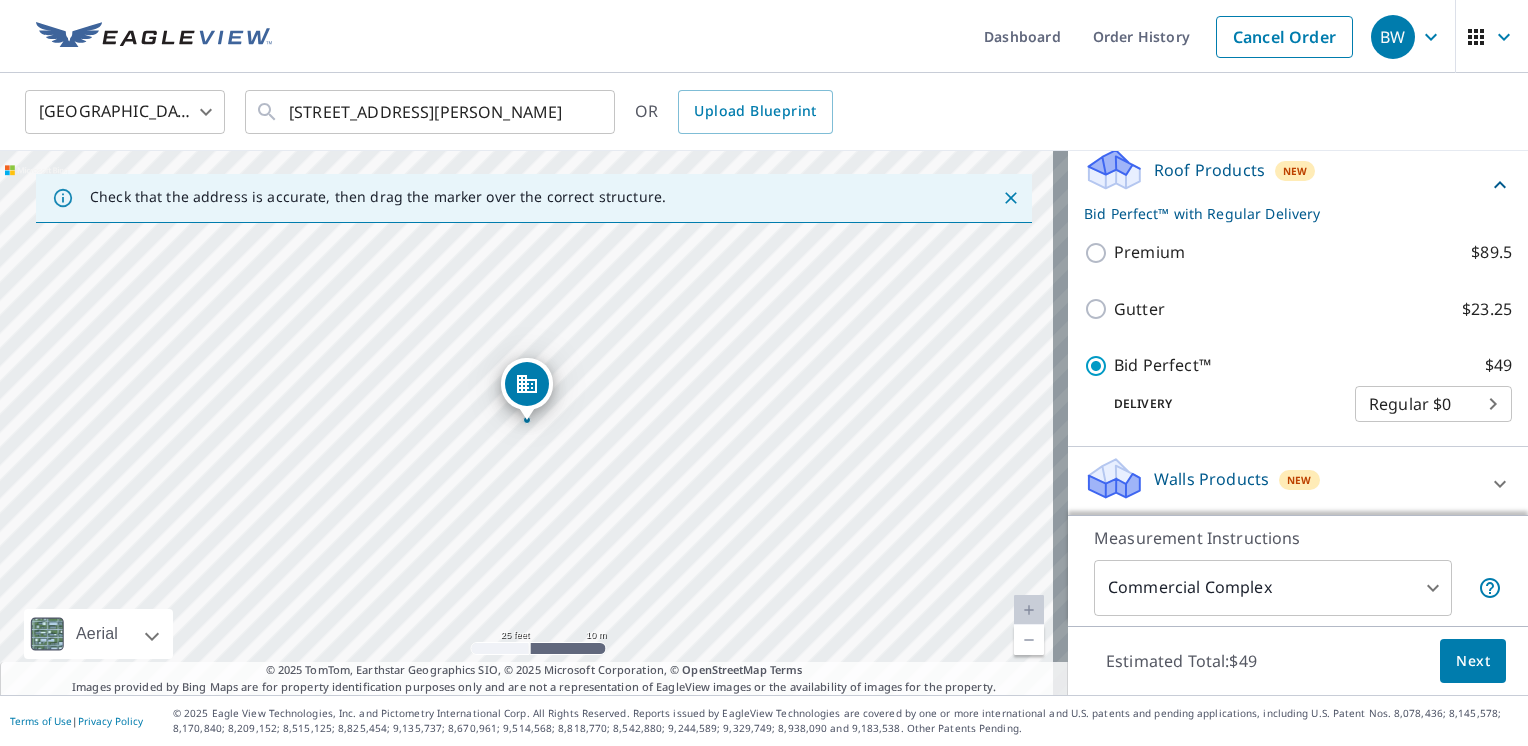 scroll, scrollTop: 224, scrollLeft: 0, axis: vertical 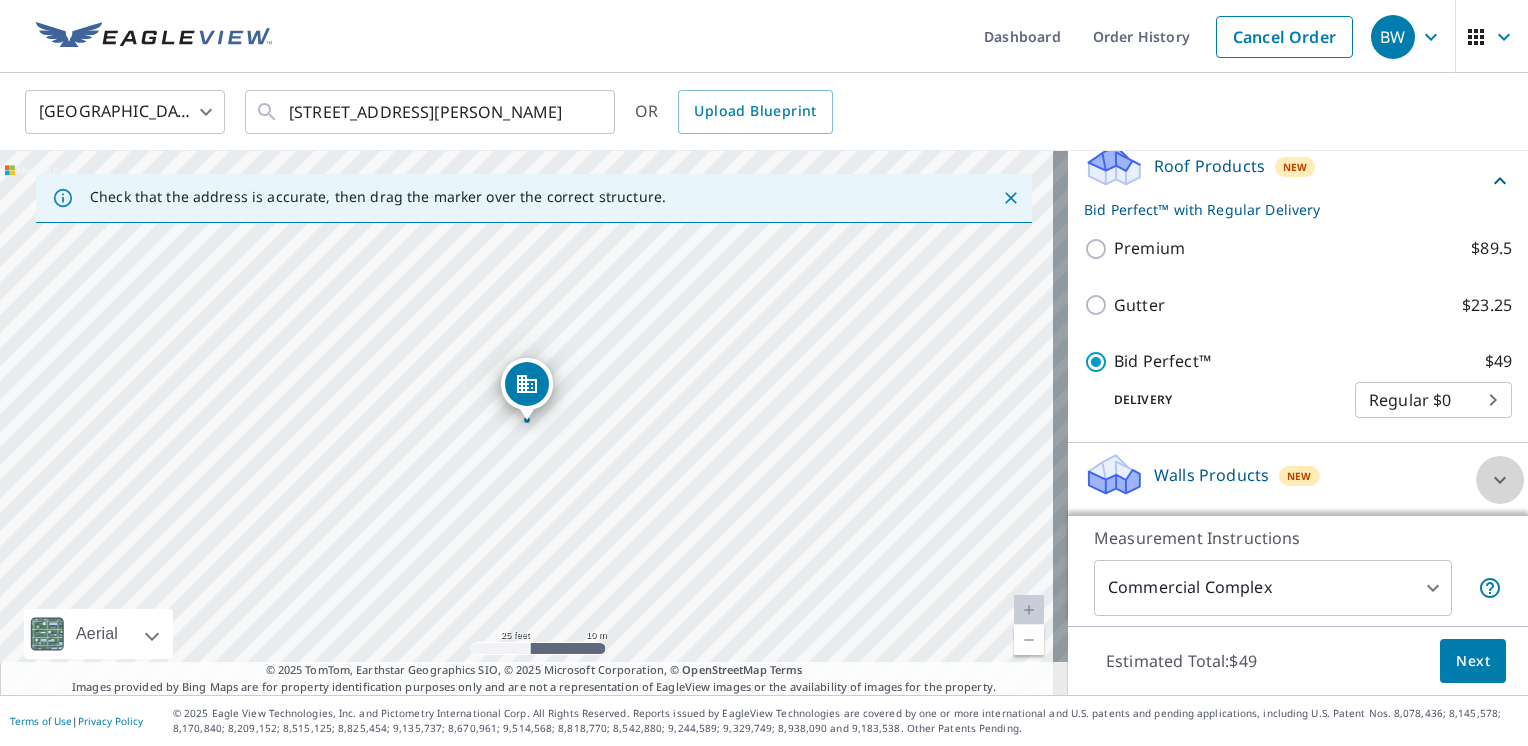 click 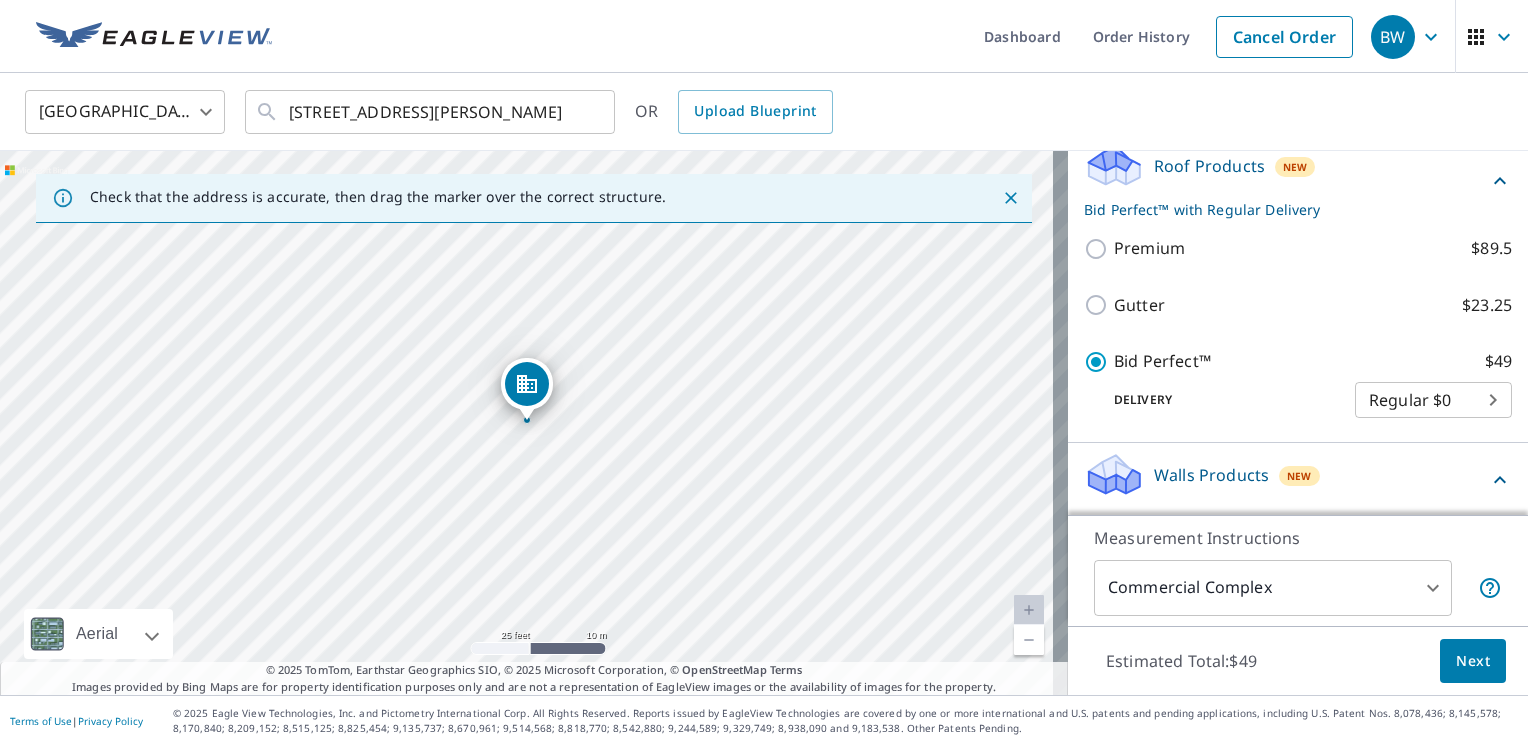 scroll, scrollTop: 280, scrollLeft: 0, axis: vertical 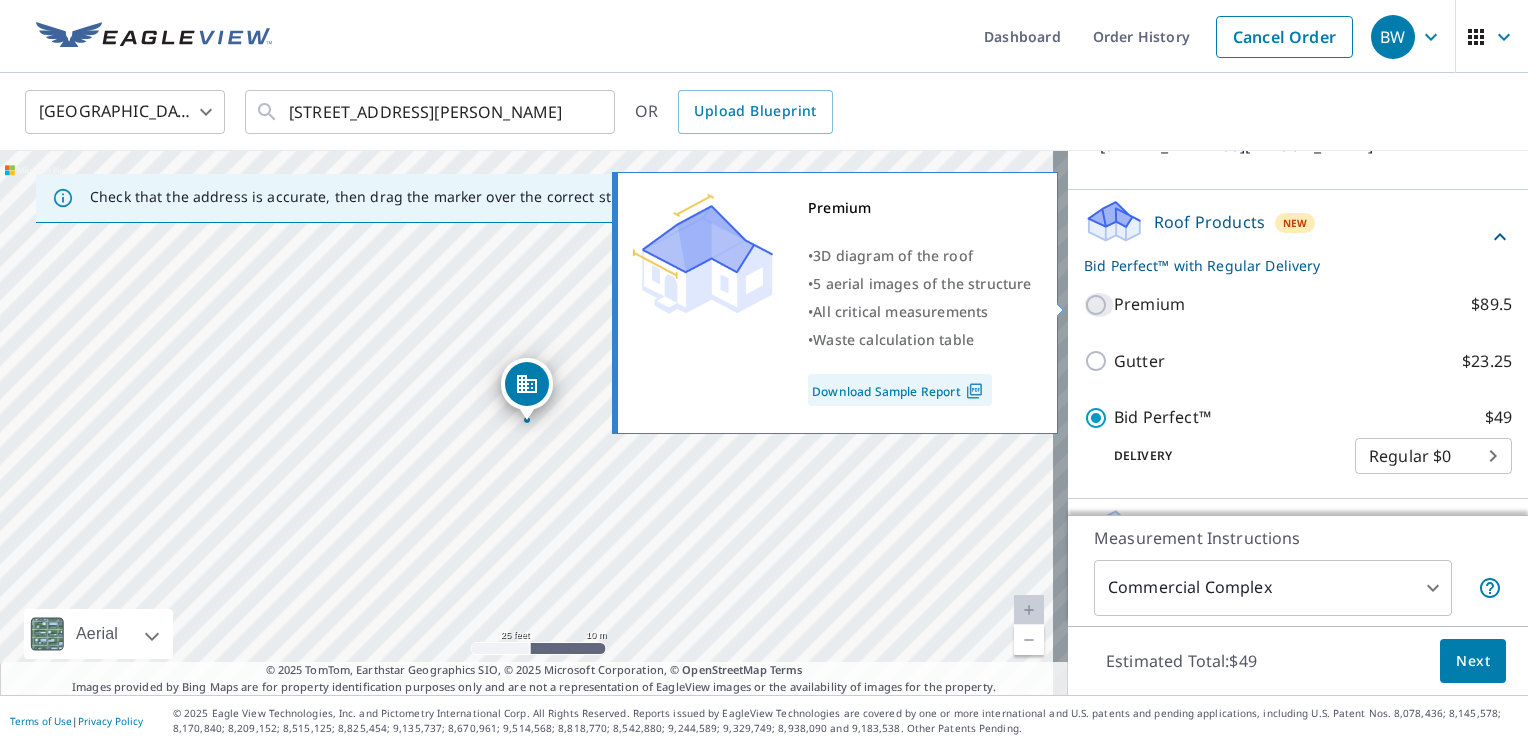 click on "Premium $89.5" at bounding box center [1099, 305] 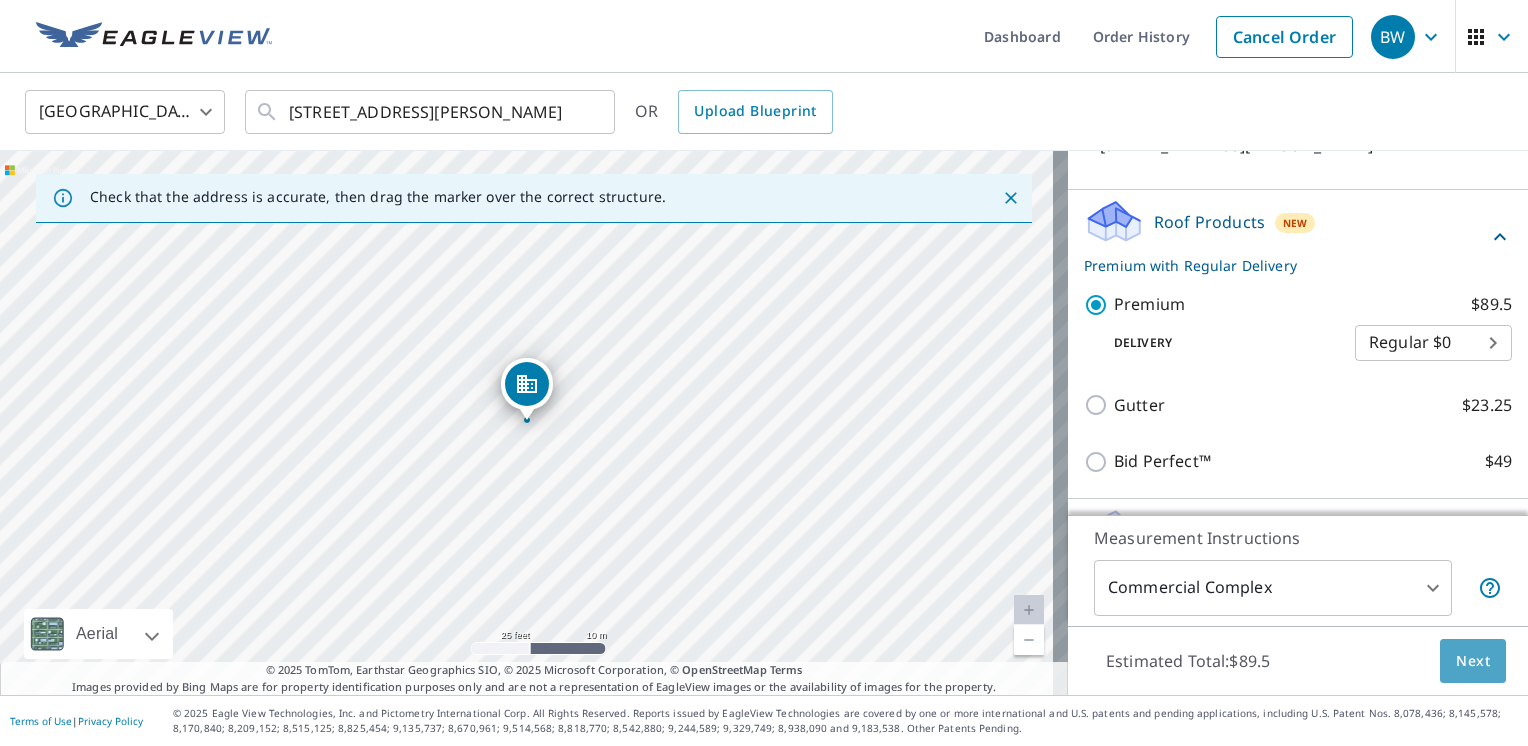 click on "Next" at bounding box center [1473, 661] 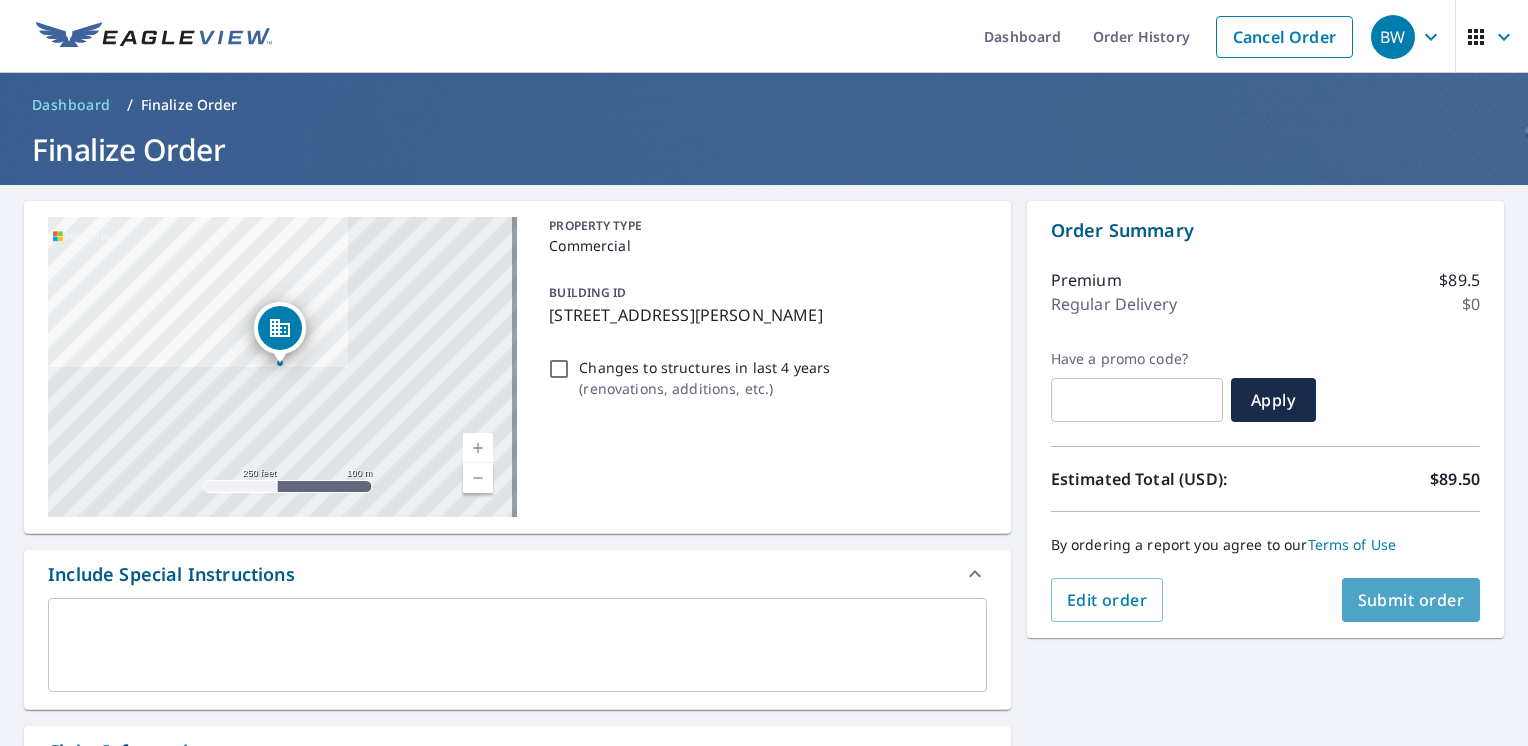 click on "Submit order" at bounding box center [1411, 600] 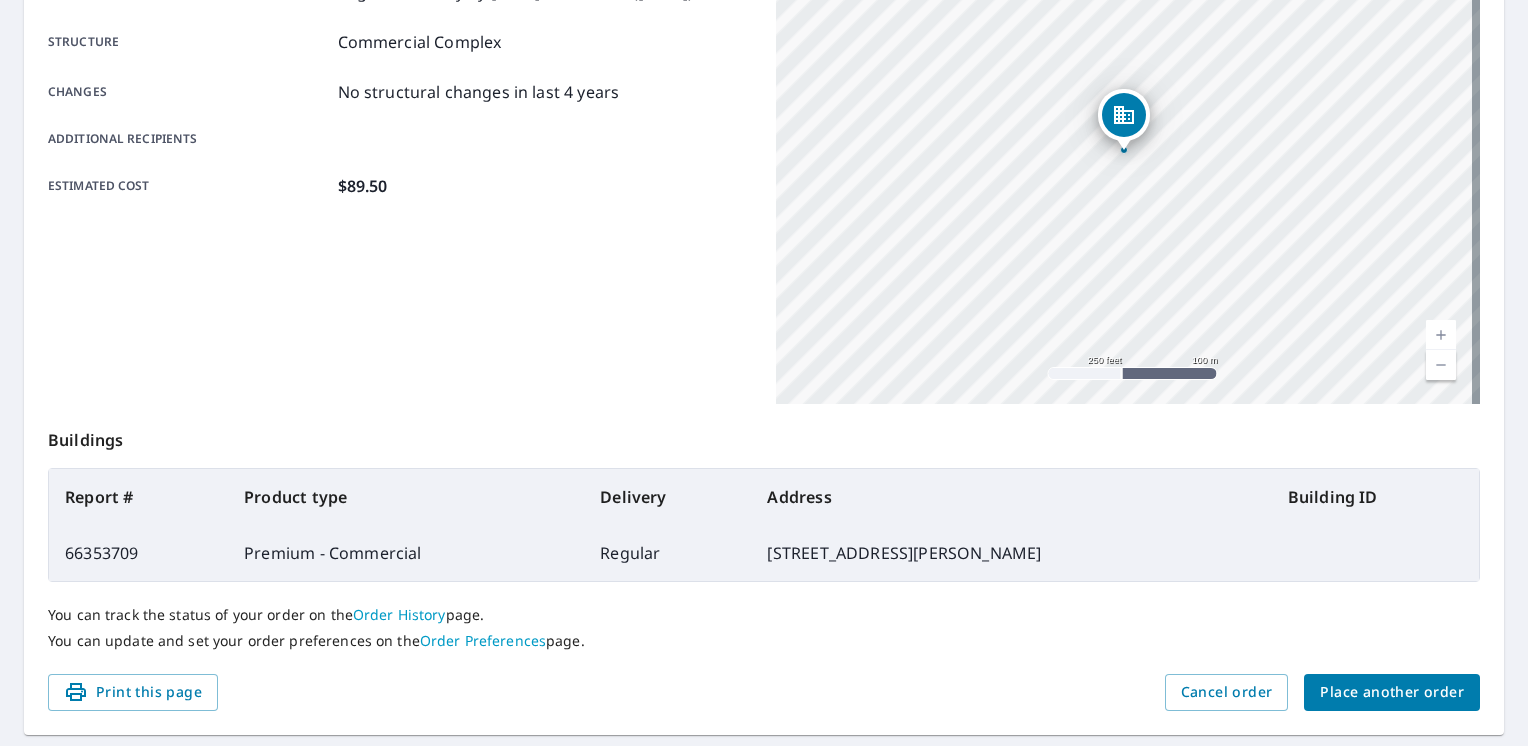 scroll, scrollTop: 429, scrollLeft: 0, axis: vertical 